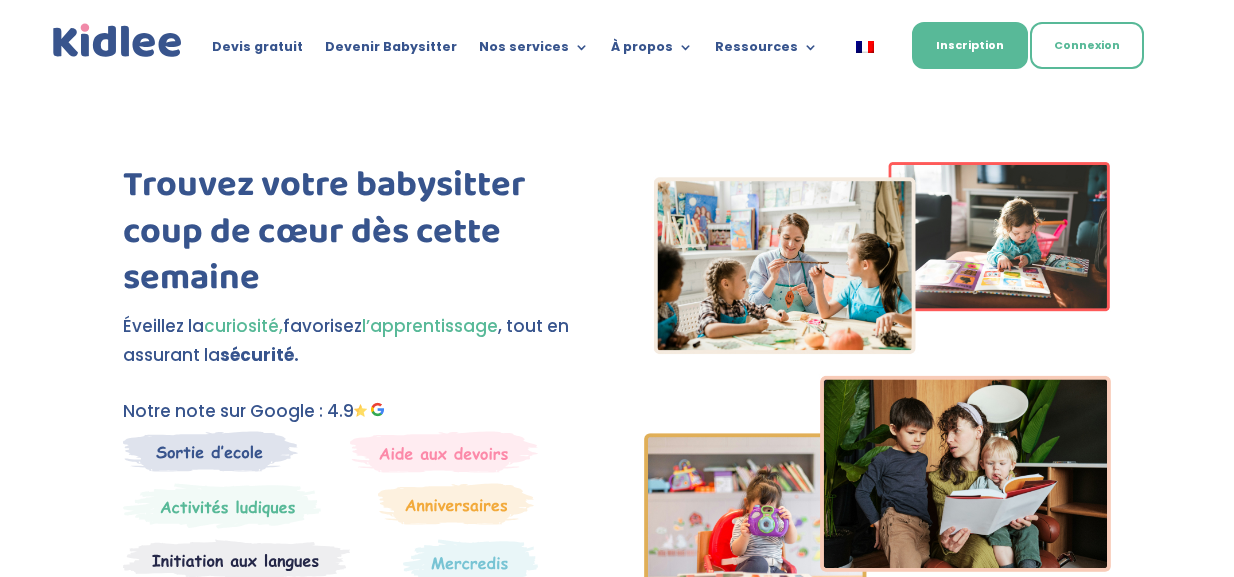 scroll, scrollTop: 0, scrollLeft: 0, axis: both 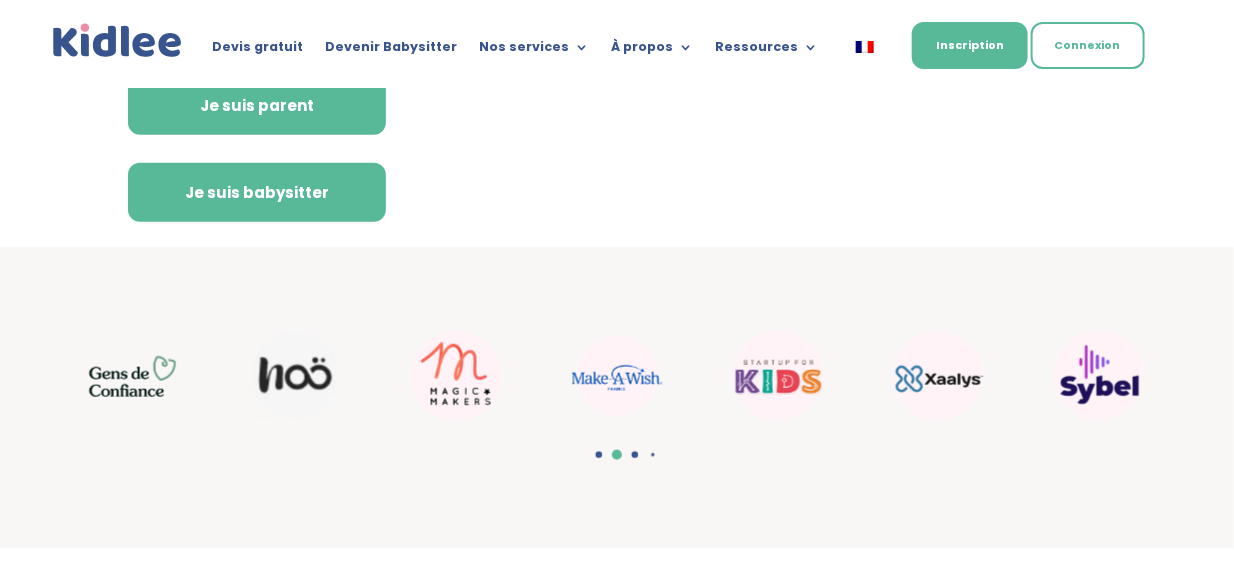 click on "Je suis babysitter" at bounding box center [257, 193] 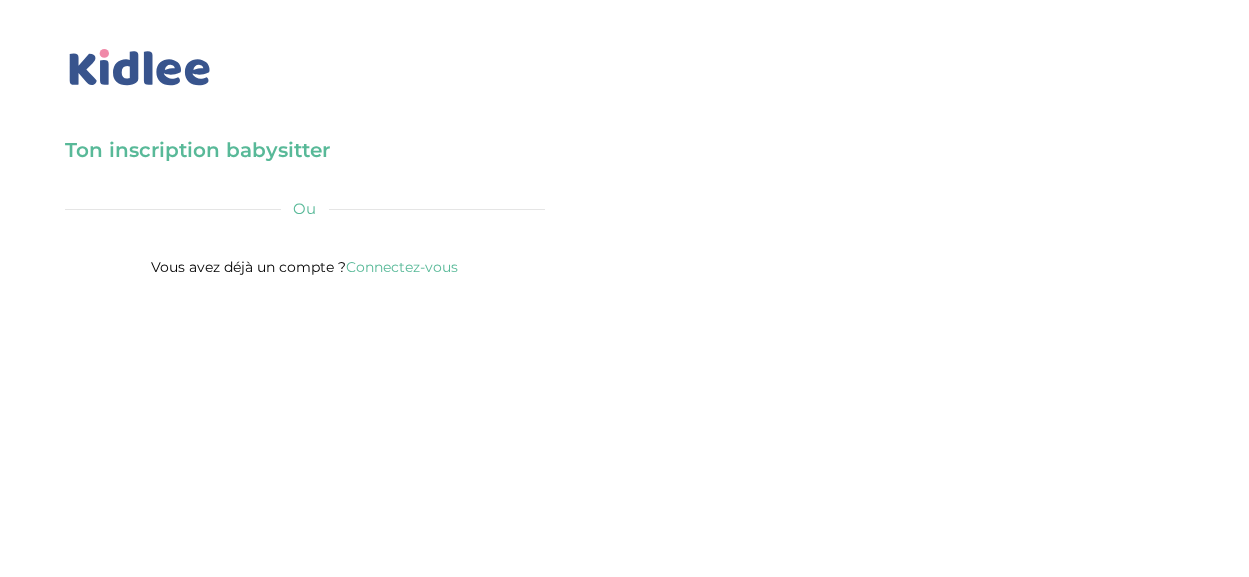 scroll, scrollTop: 0, scrollLeft: 0, axis: both 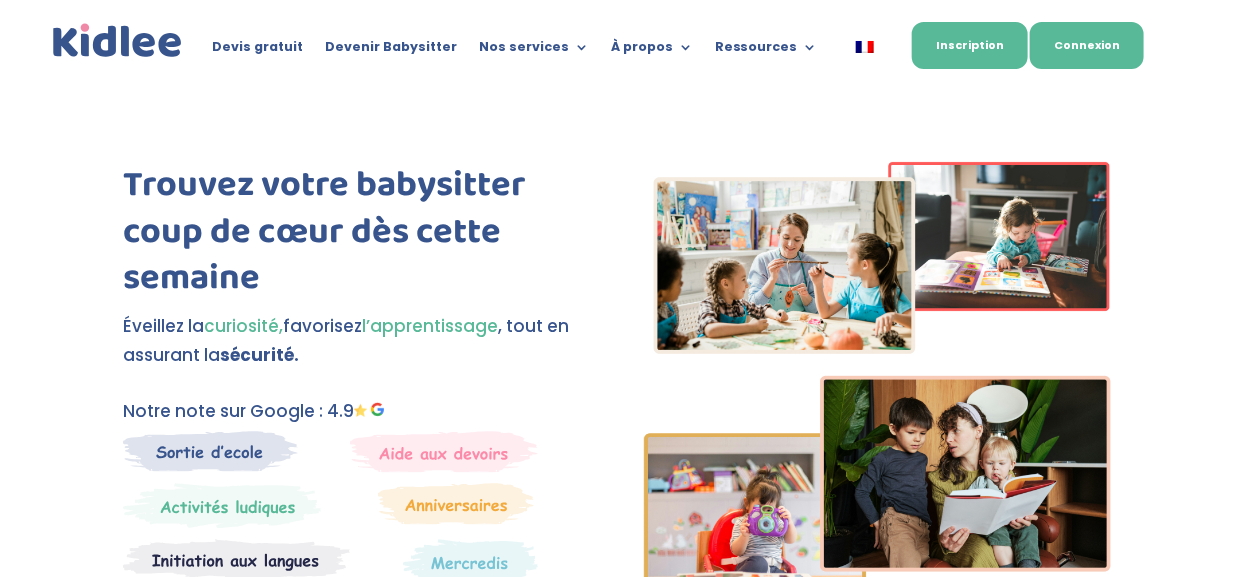 click on "Connexion" at bounding box center (1087, 45) 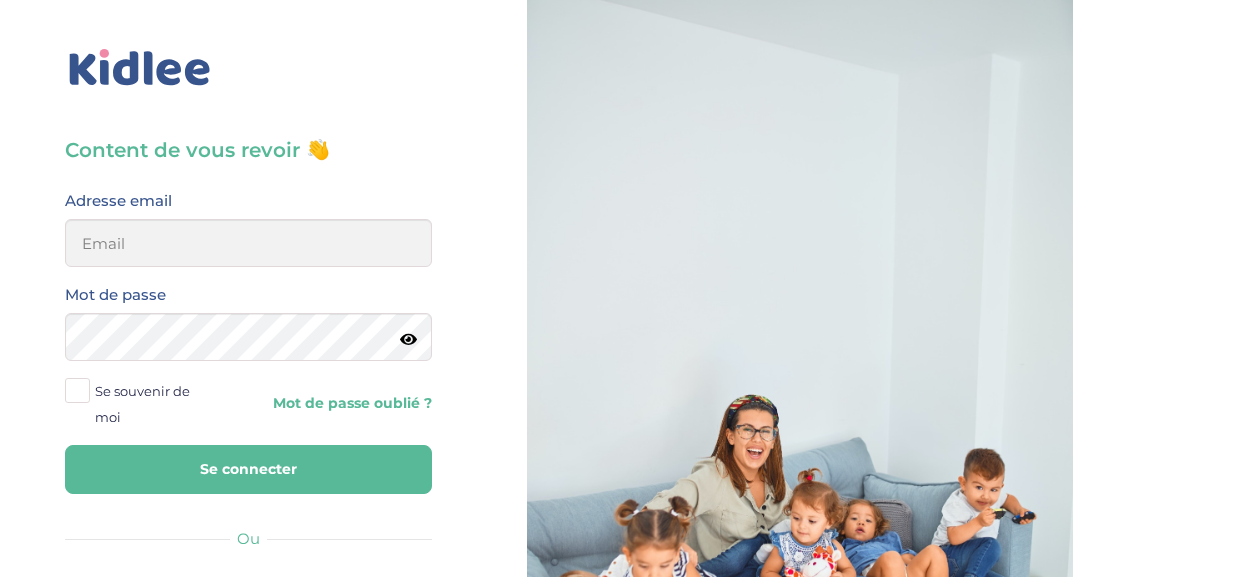 scroll, scrollTop: 0, scrollLeft: 0, axis: both 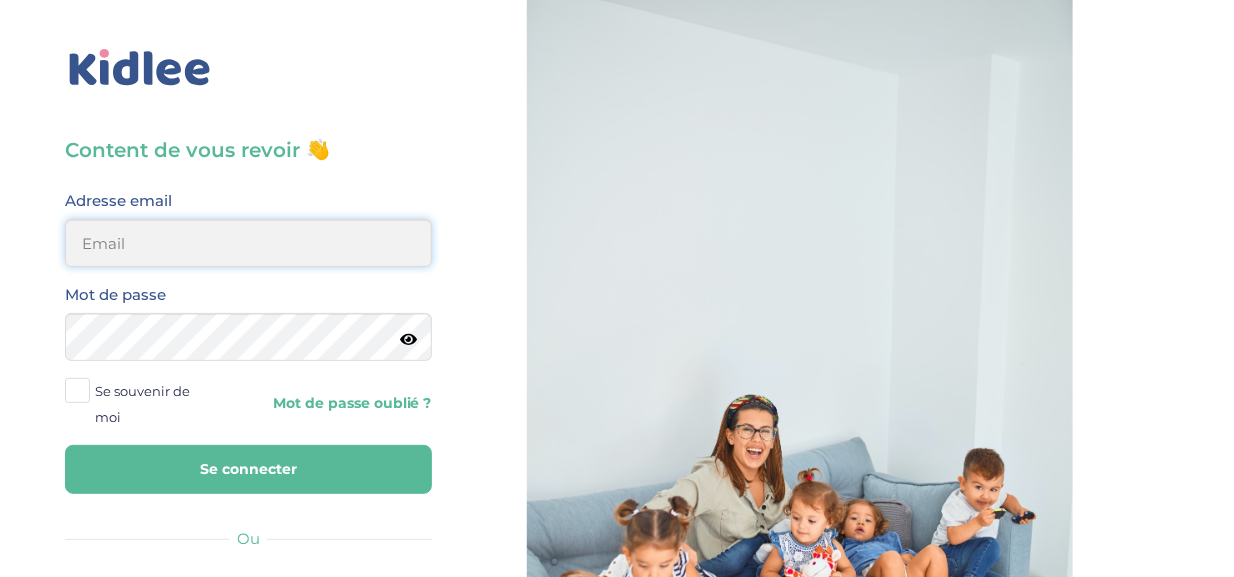click at bounding box center (248, 243) 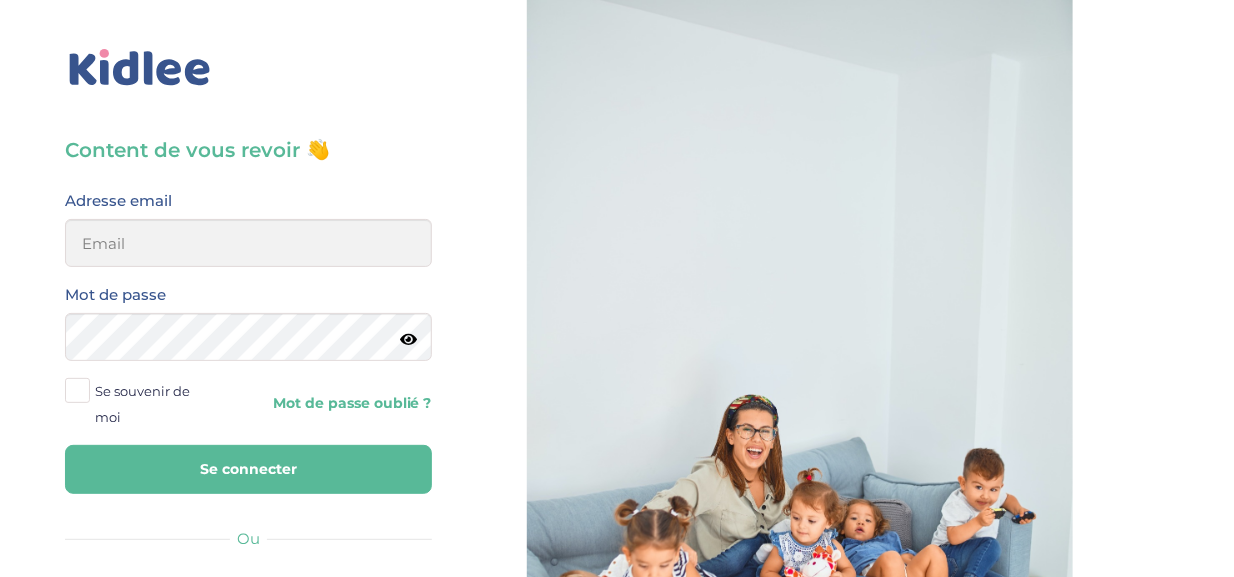 click on "Content de vous revoir 👋
Avant de poursuivre veuillez vérifier que tous les champs sont remplis.
Adresse email       Mot de passe           Se souvenir de moi
Mot de passe oublié ?
Se connecter
Ou     Google     Facebook     Famille     Babysitter
Vous n’avez pas de compte?  Inscrivez-vous" at bounding box center [248, 490] 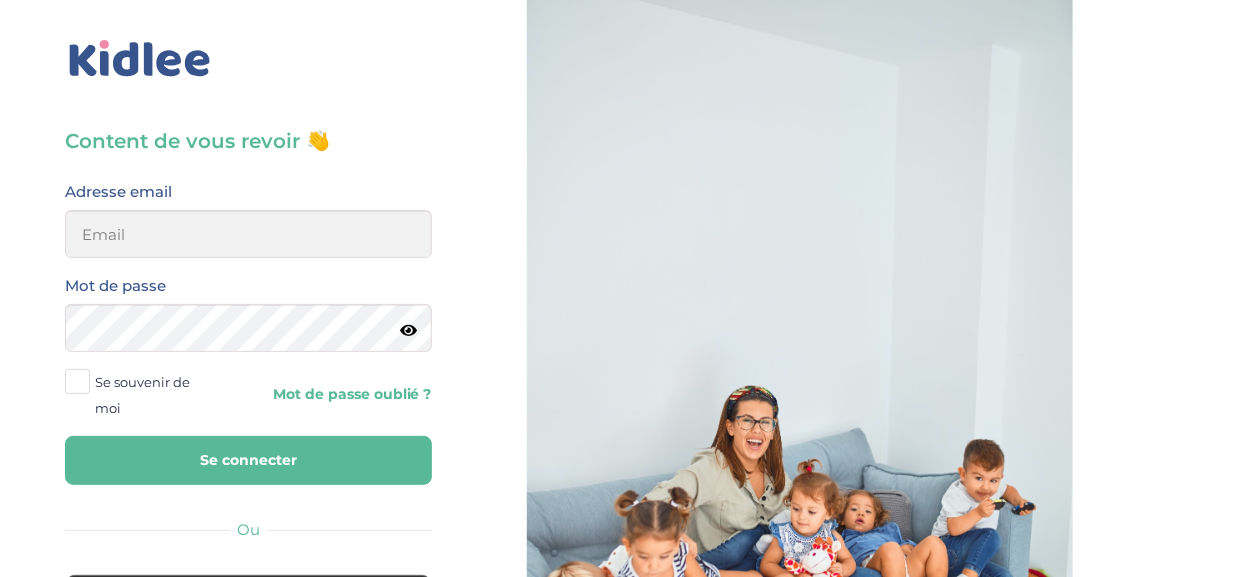 scroll, scrollTop: 0, scrollLeft: 0, axis: both 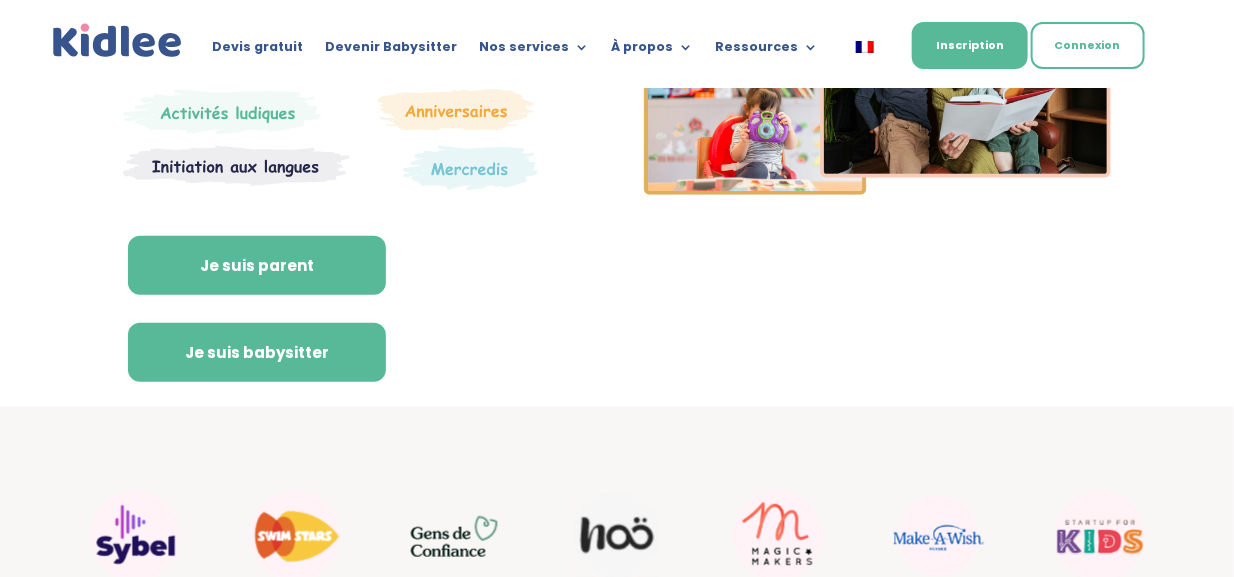 click on "Je suis babysitter" at bounding box center (257, 353) 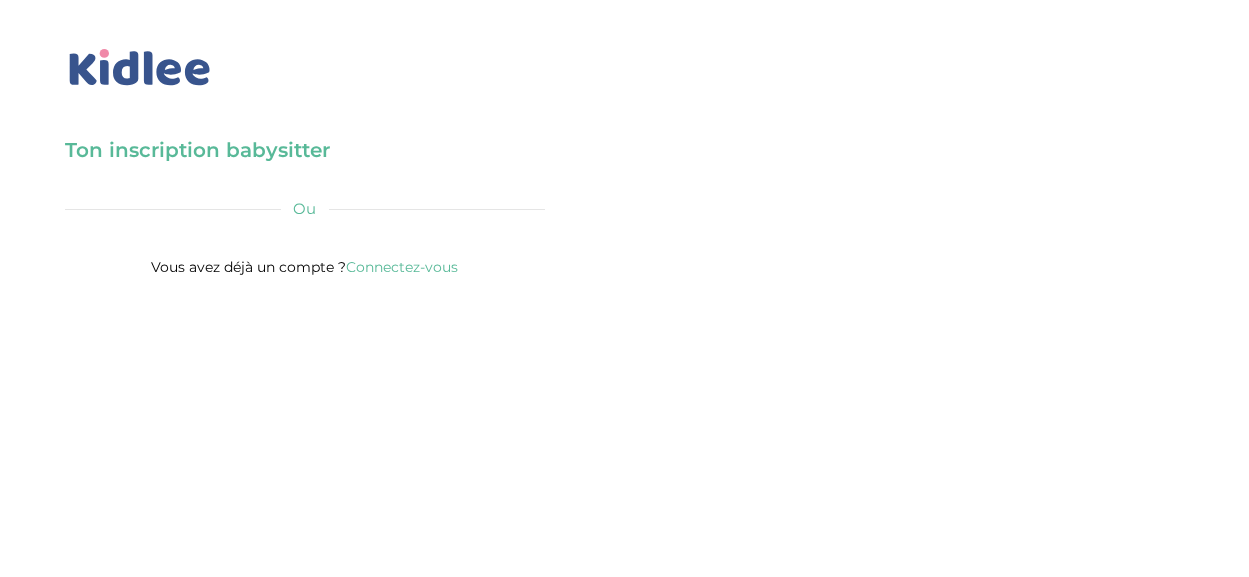 scroll, scrollTop: 0, scrollLeft: 0, axis: both 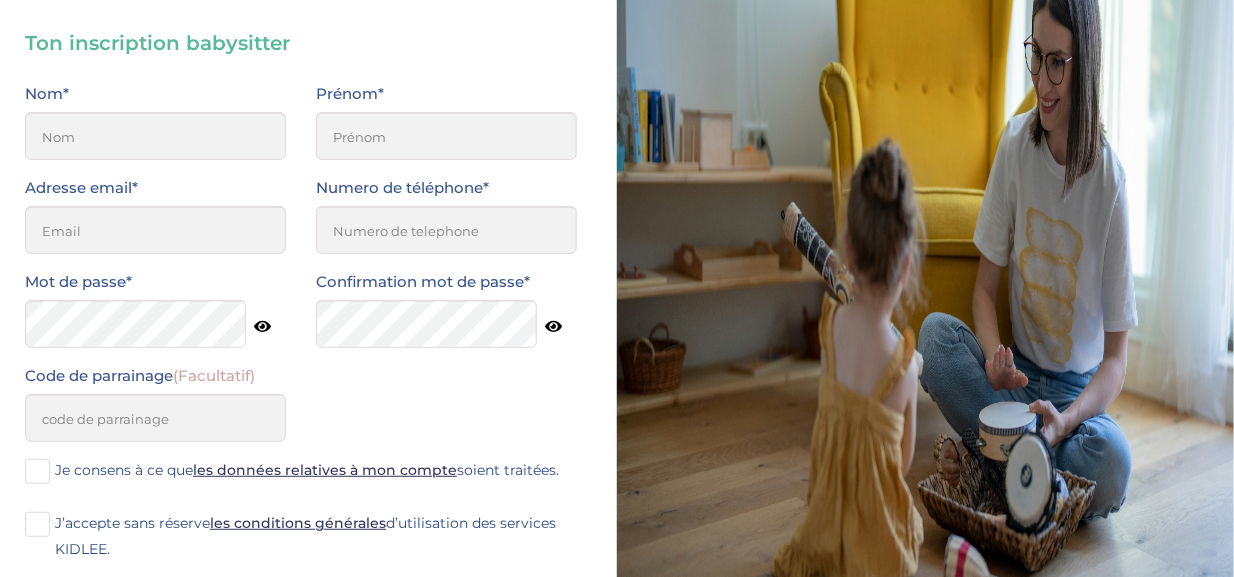 click at bounding box center (262, 326) 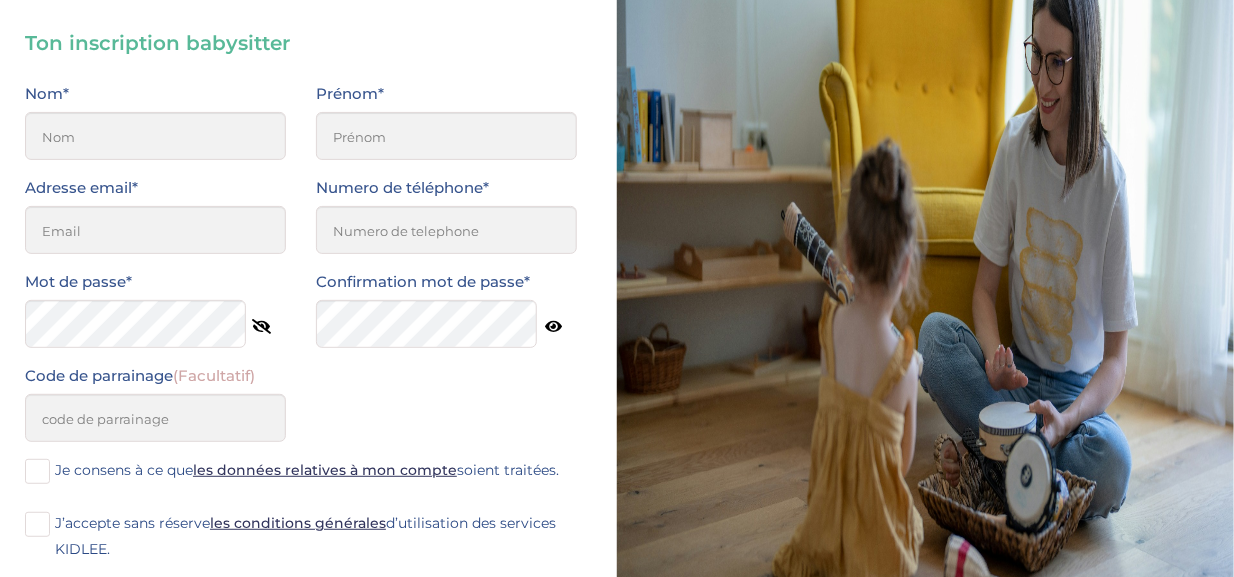 click at bounding box center (261, 326) 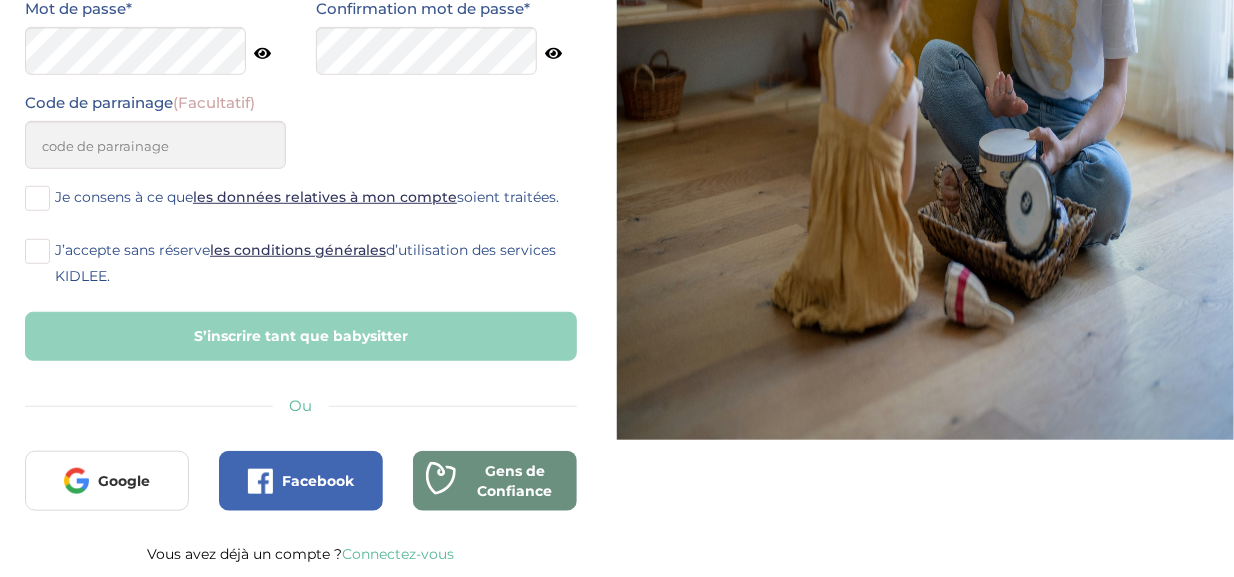 scroll, scrollTop: 427, scrollLeft: 0, axis: vertical 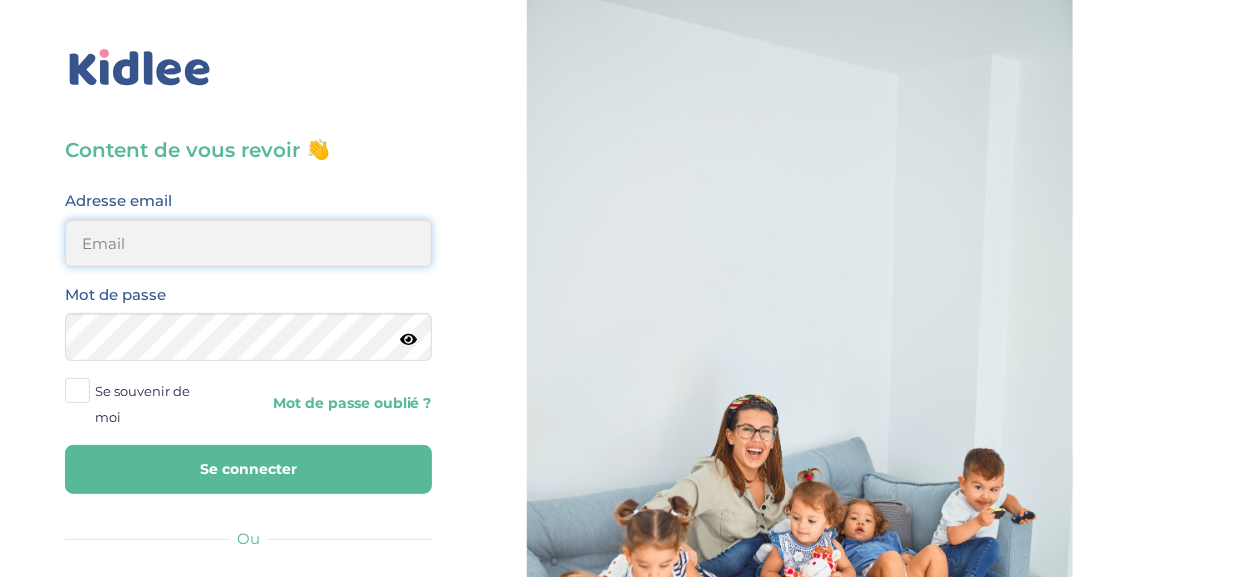 click at bounding box center [248, 243] 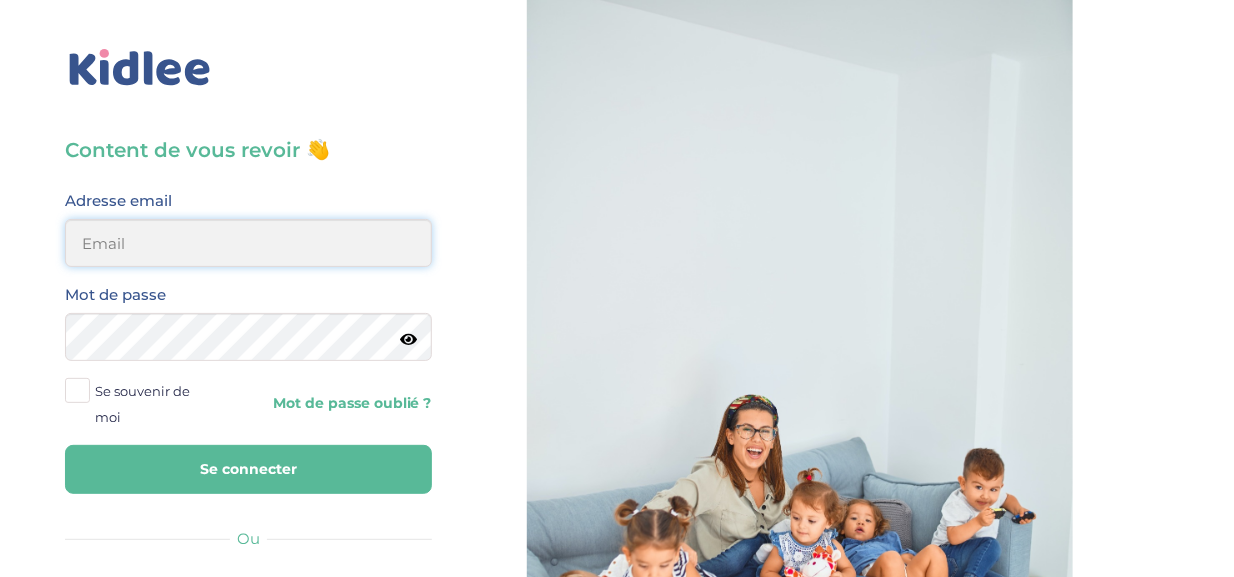 type on "hamdisliticia@gmail.com" 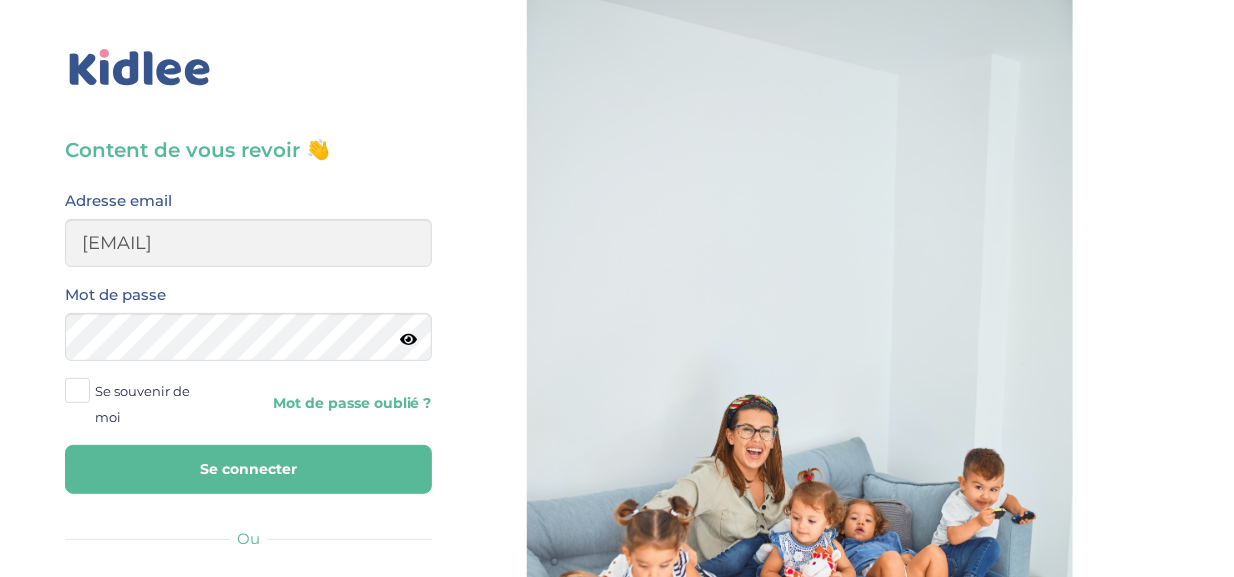 click on "Se connecter" at bounding box center (248, 469) 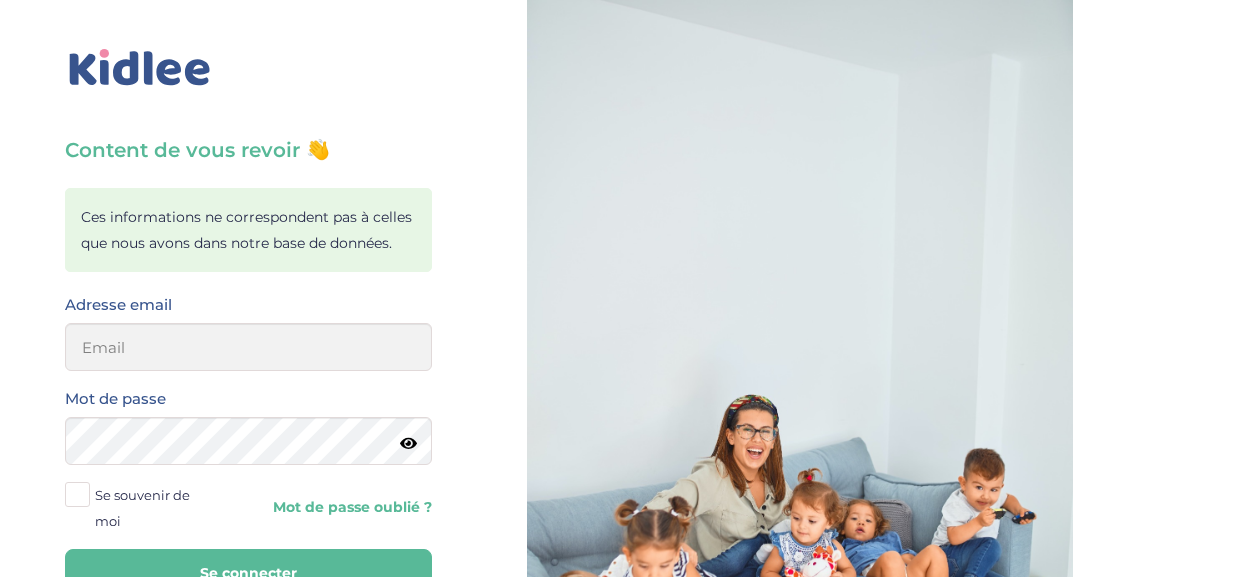 scroll, scrollTop: 0, scrollLeft: 0, axis: both 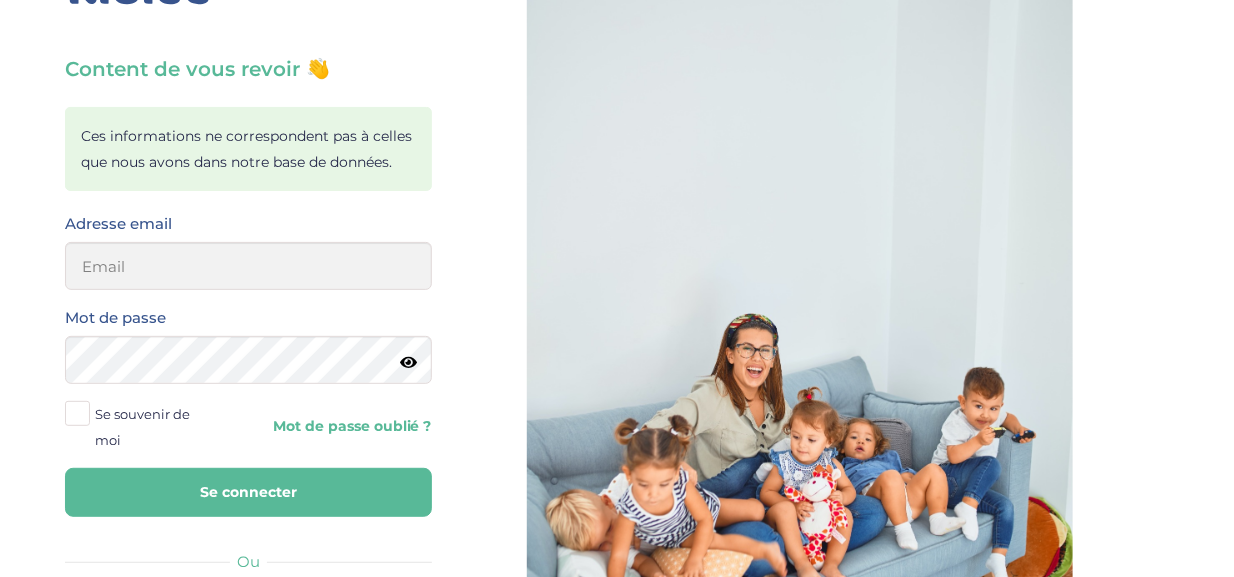 click on "Mot de passe oublié ?" at bounding box center [347, 426] 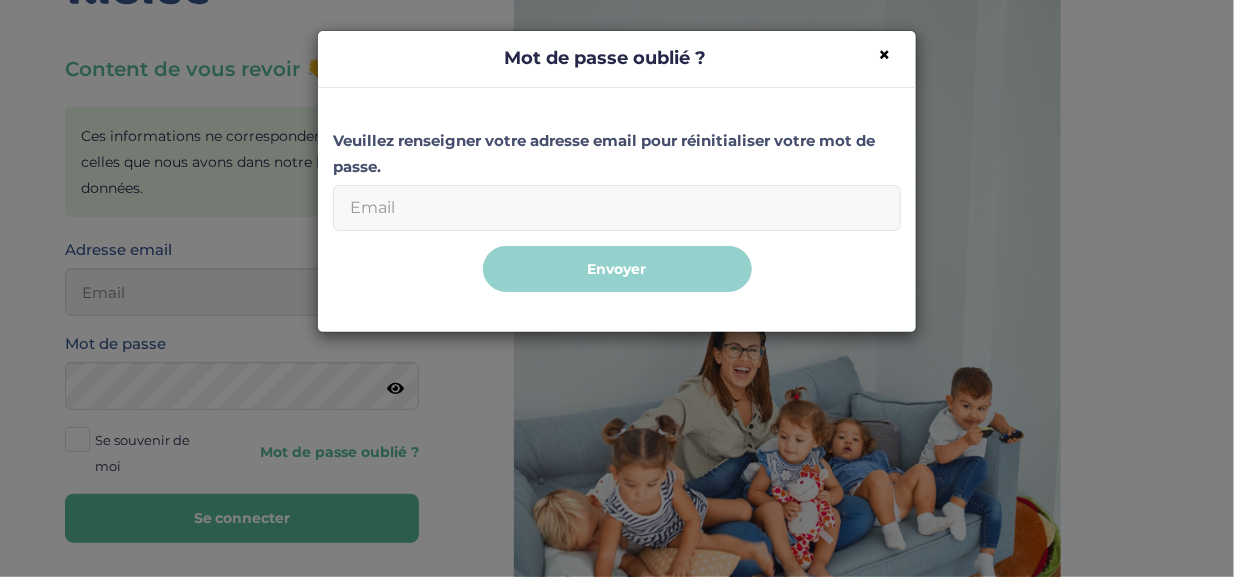 click on "Email" at bounding box center (617, 208) 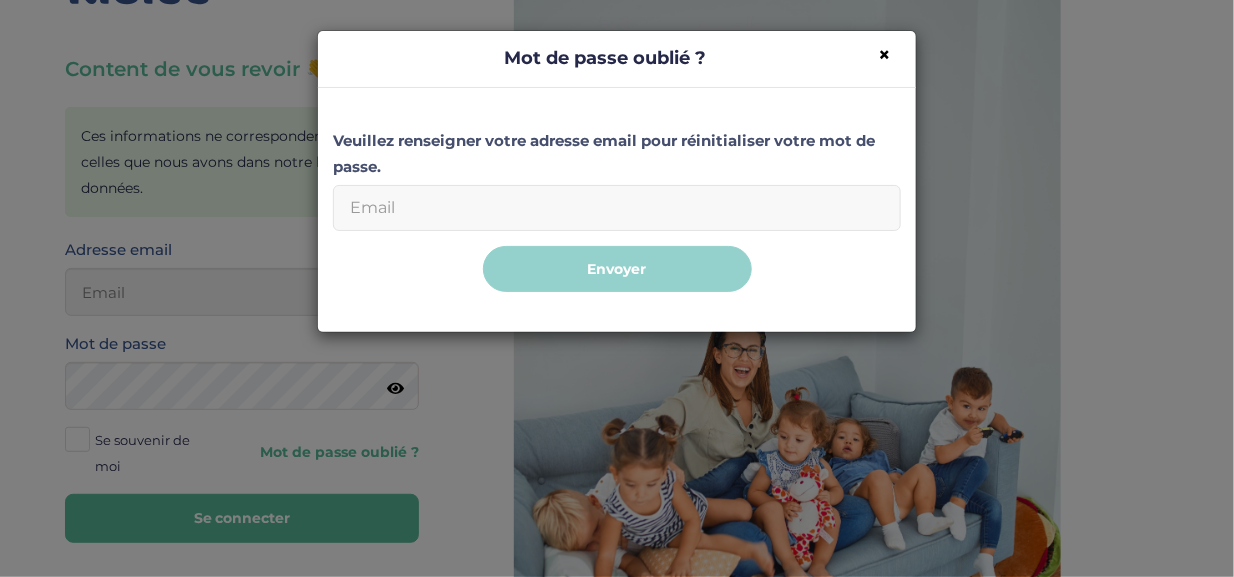 type on "[EMAIL]" 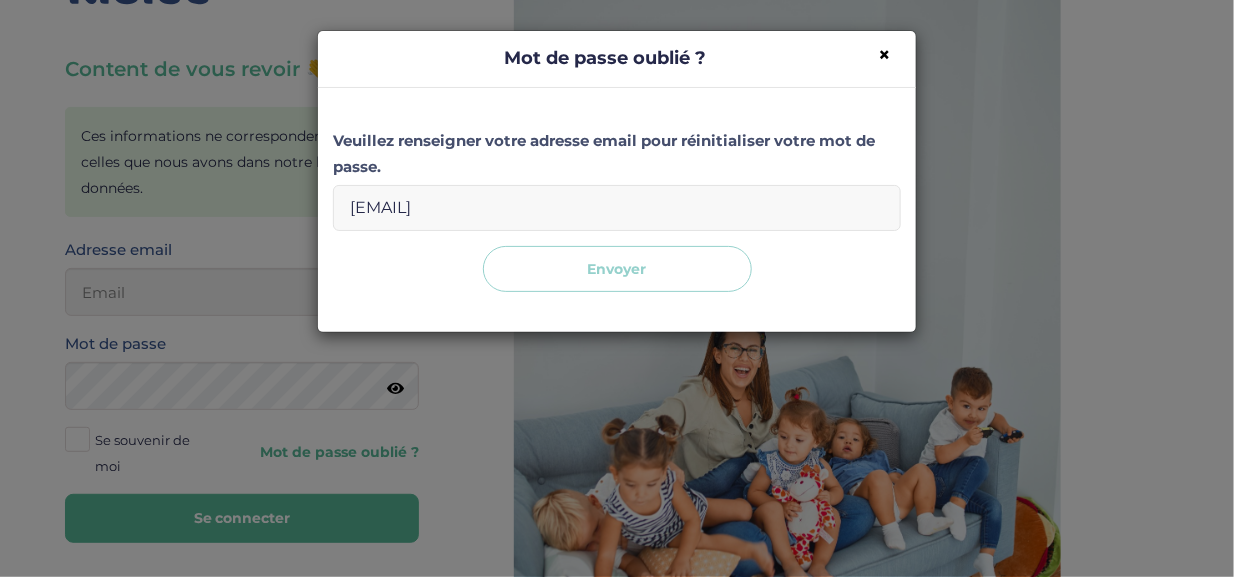 click on "Envoyer" at bounding box center [617, 269] 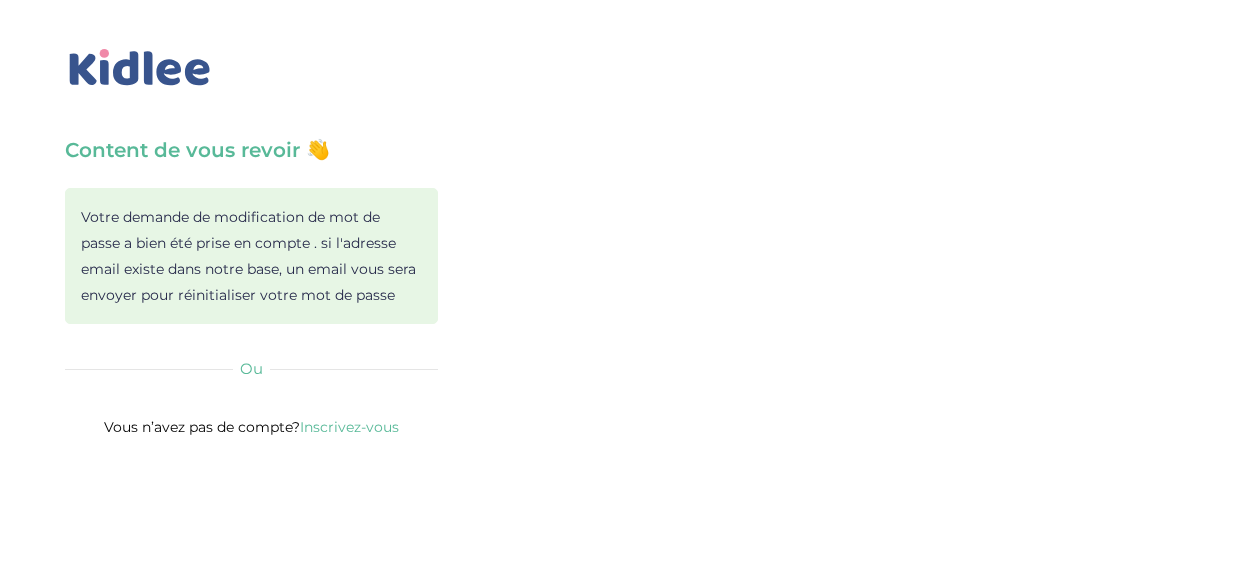 scroll, scrollTop: 0, scrollLeft: 0, axis: both 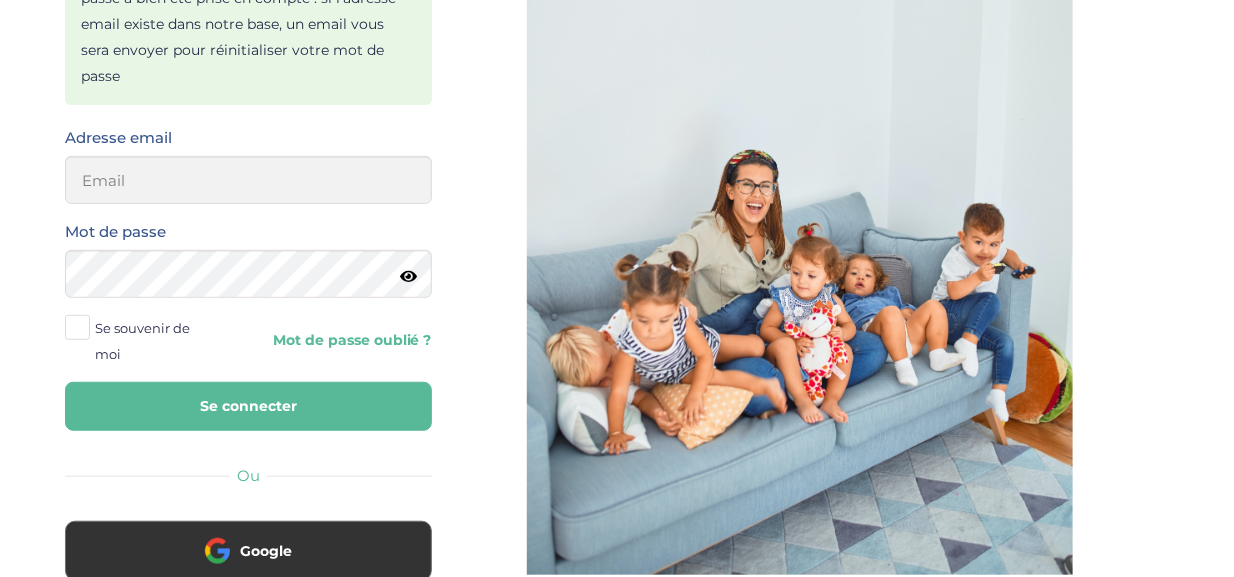 click on "Mot de passe oublié ?" at bounding box center [347, 340] 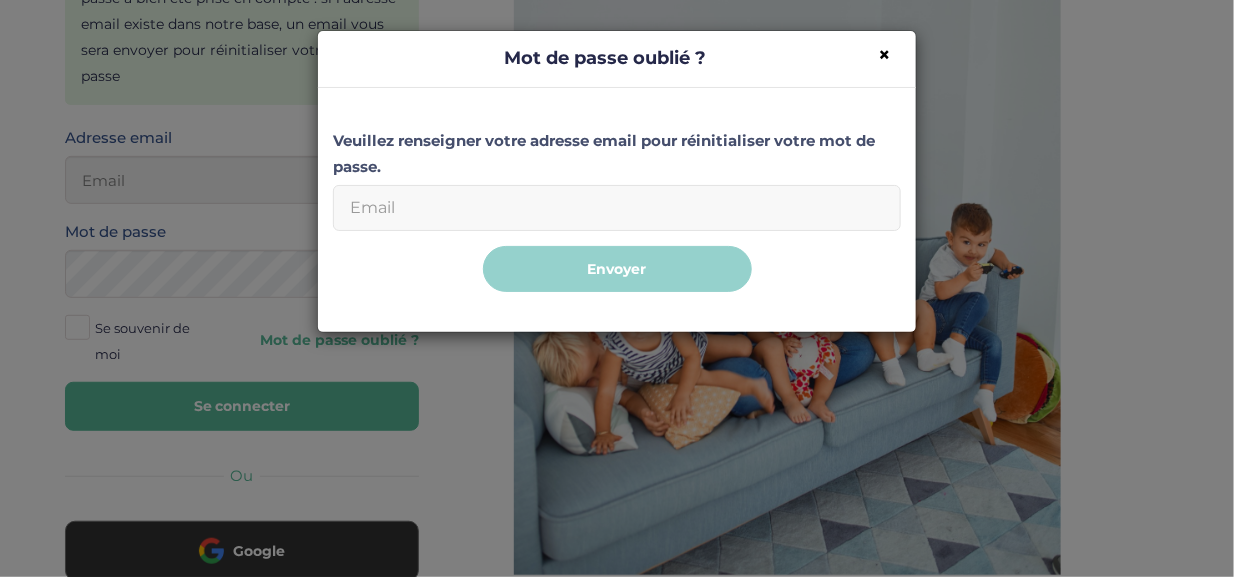 click on "Email" at bounding box center [617, 208] 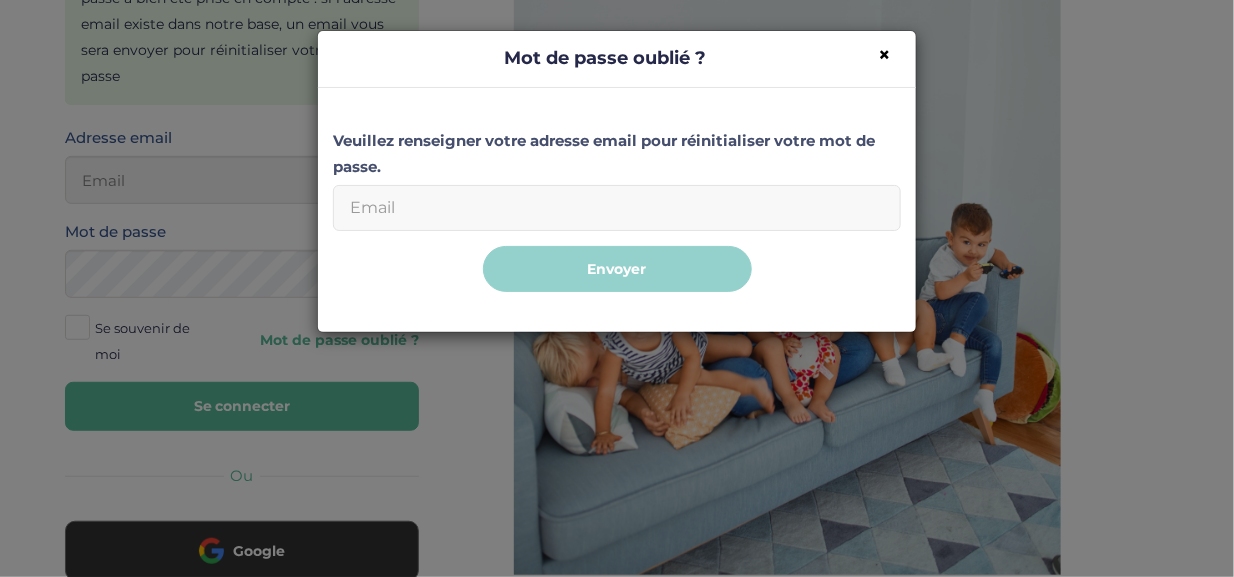 type on "[EMAIL]" 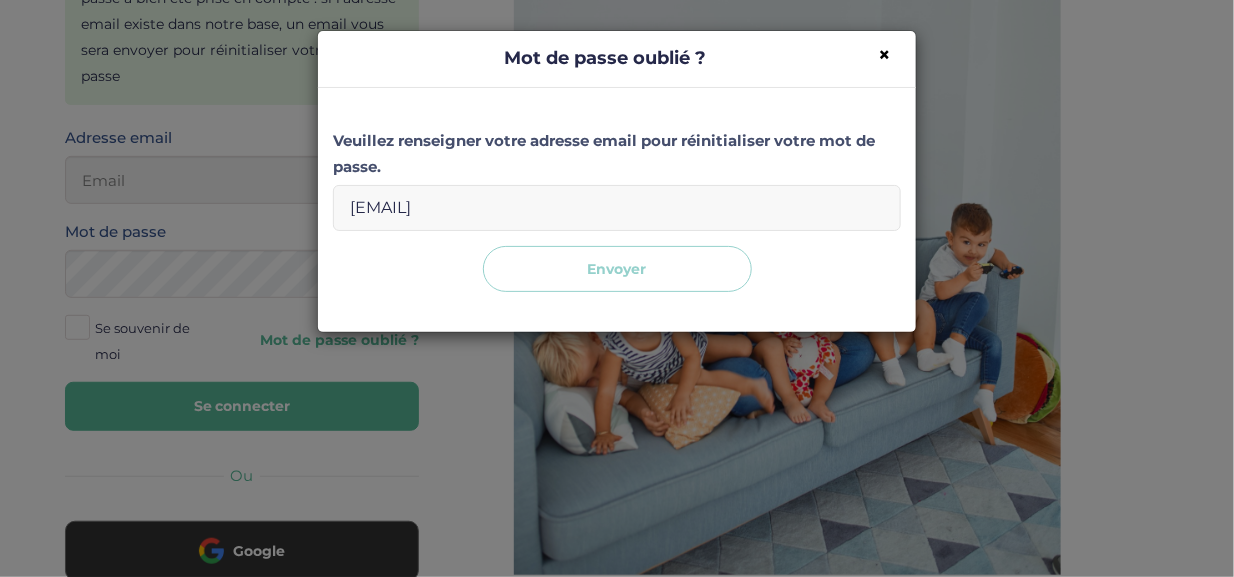 click on "Envoyer" at bounding box center (617, 269) 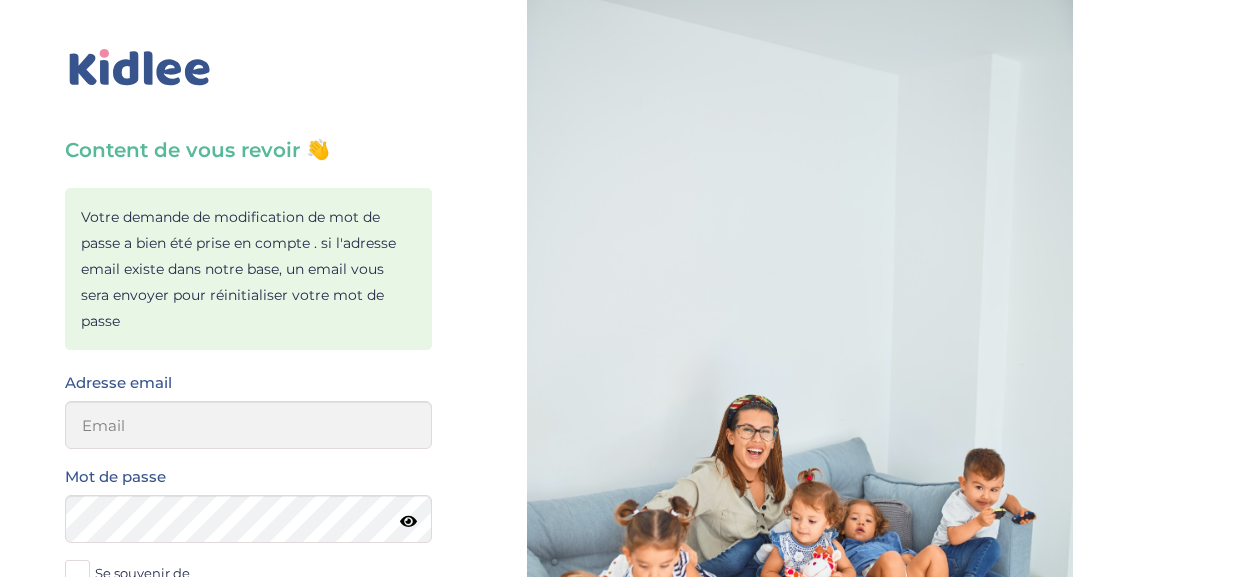scroll, scrollTop: 0, scrollLeft: 0, axis: both 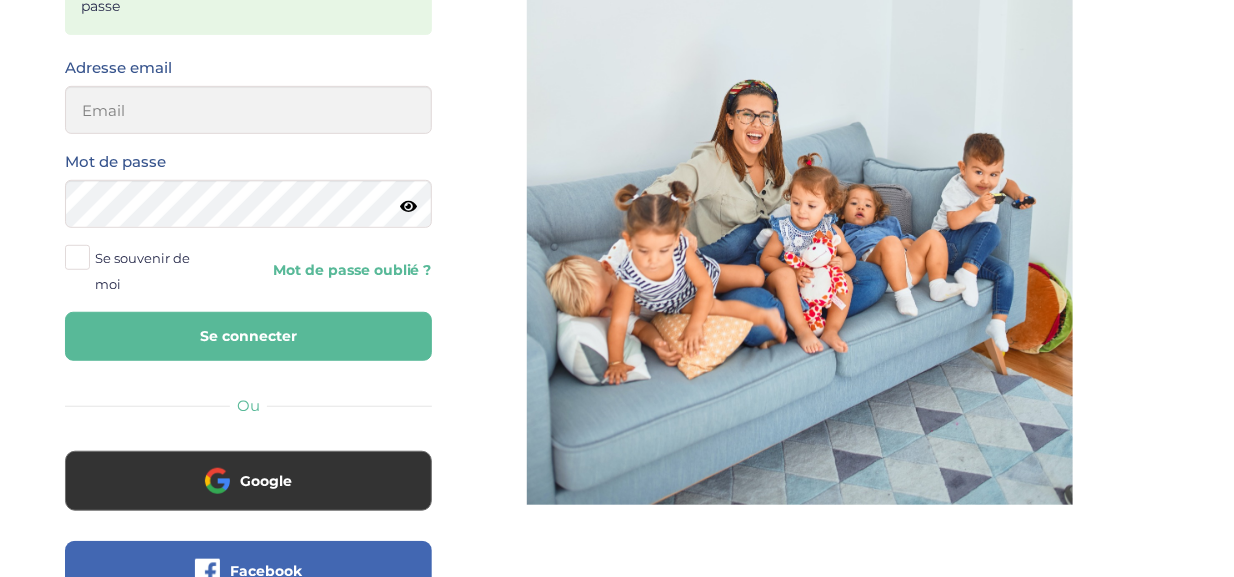 click at bounding box center (77, 257) 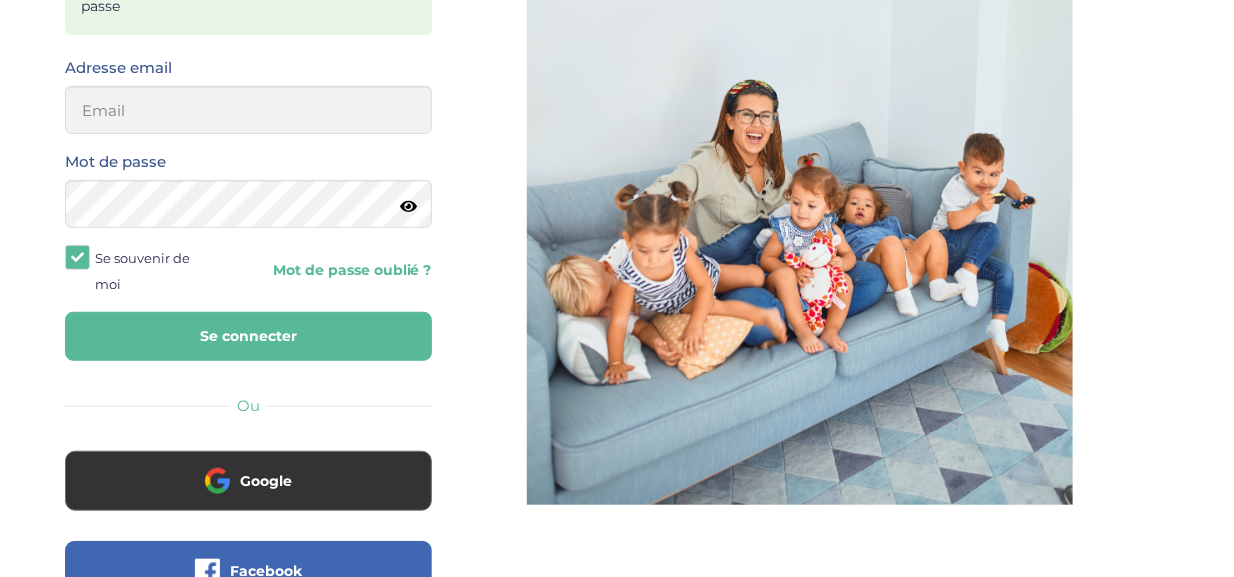click at bounding box center [77, 257] 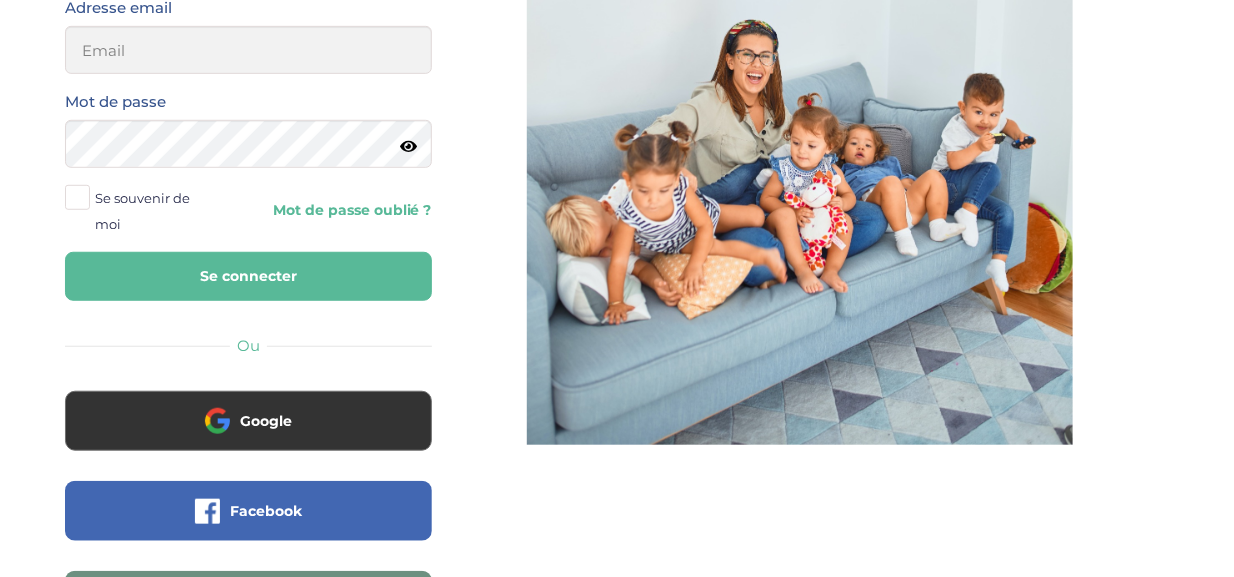 scroll, scrollTop: 556, scrollLeft: 0, axis: vertical 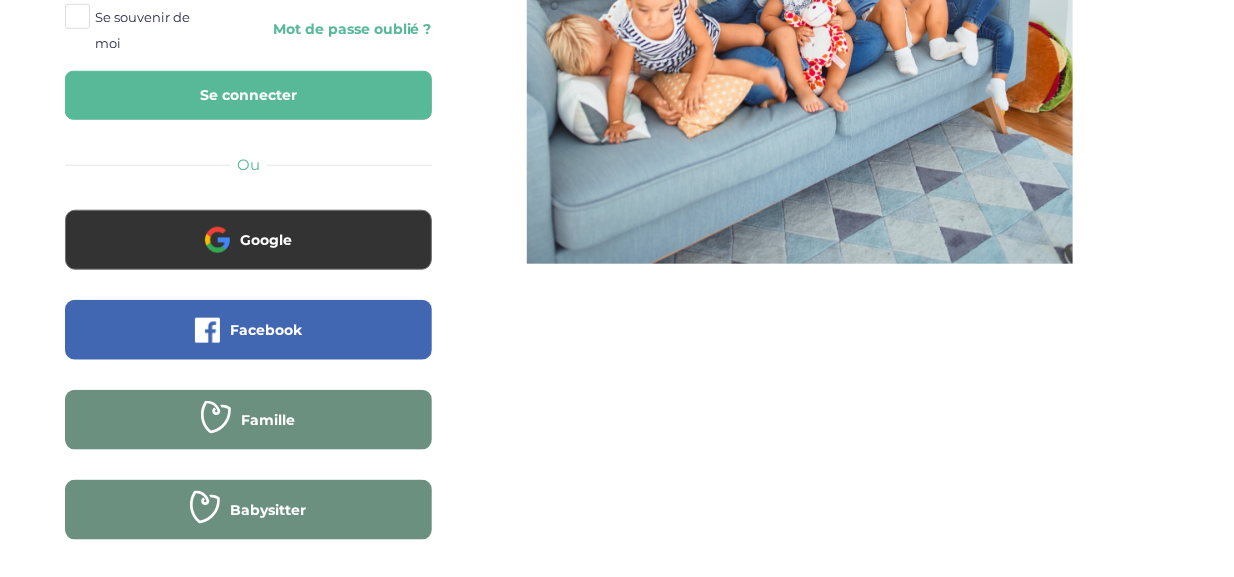 click on "Inscrivez-vous" at bounding box center (346, 583) 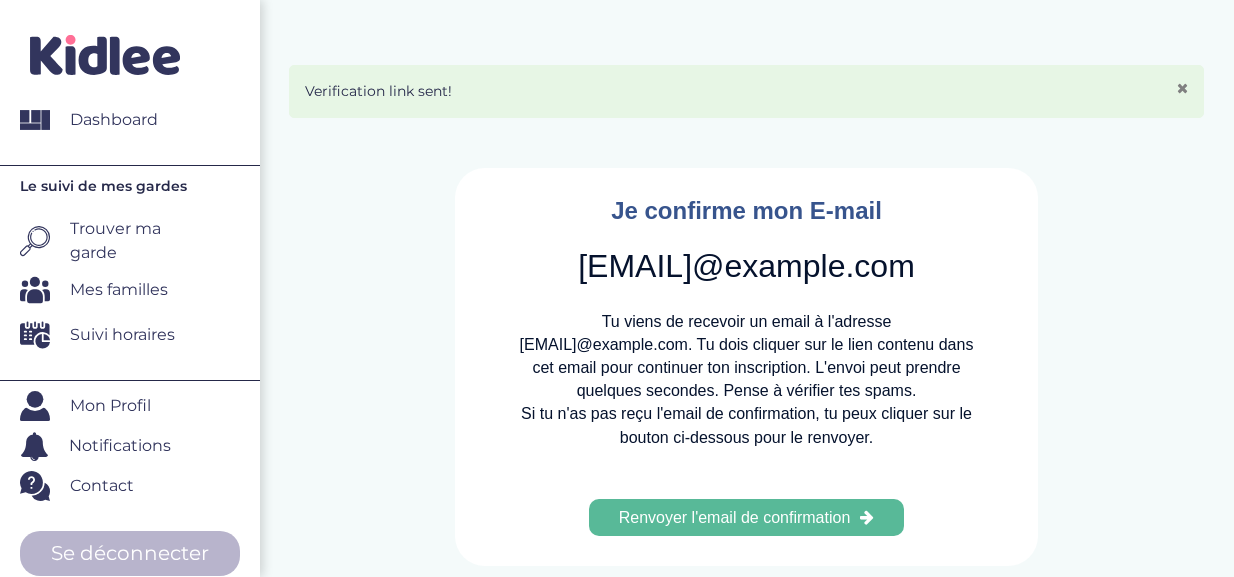 scroll, scrollTop: 74, scrollLeft: 0, axis: vertical 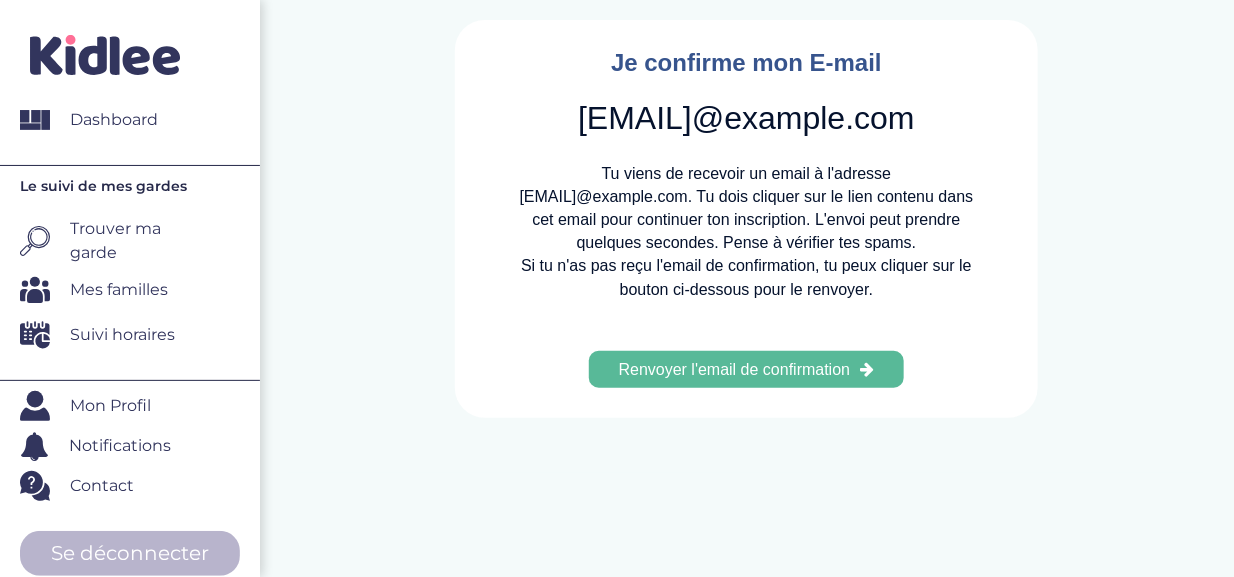 click on "Mon Profil" at bounding box center [110, 406] 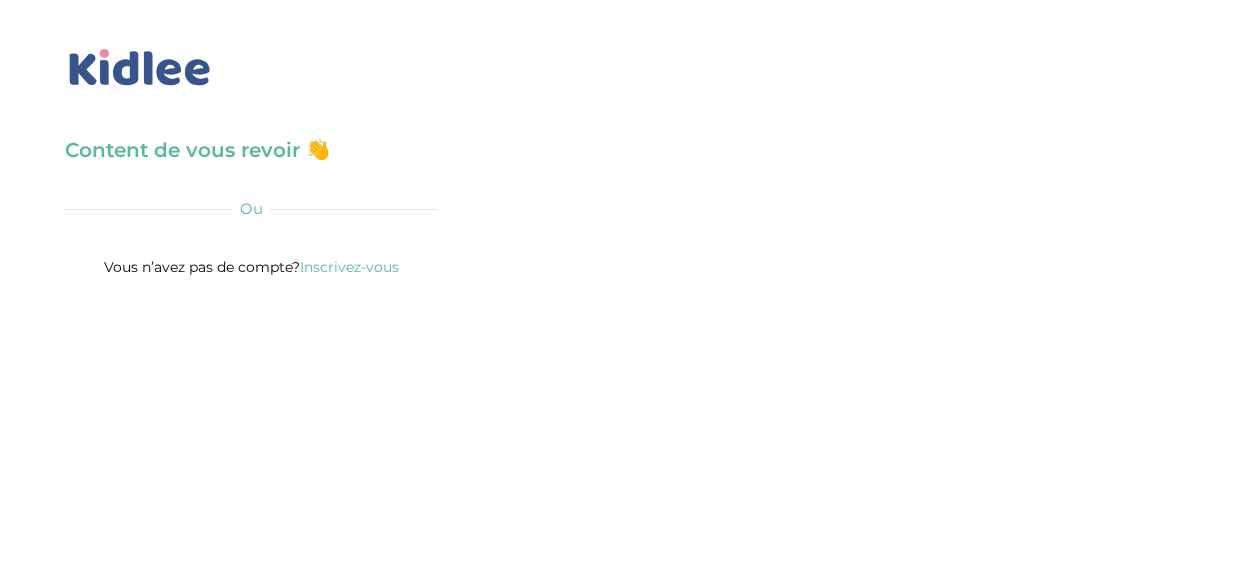 scroll, scrollTop: 0, scrollLeft: 0, axis: both 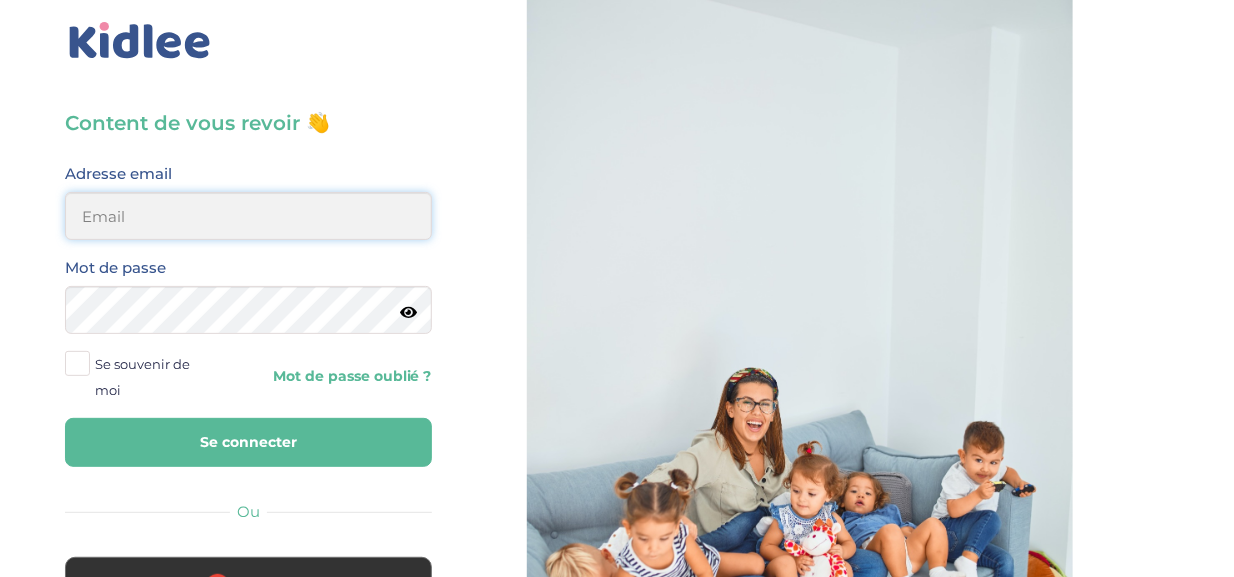 click at bounding box center [248, 216] 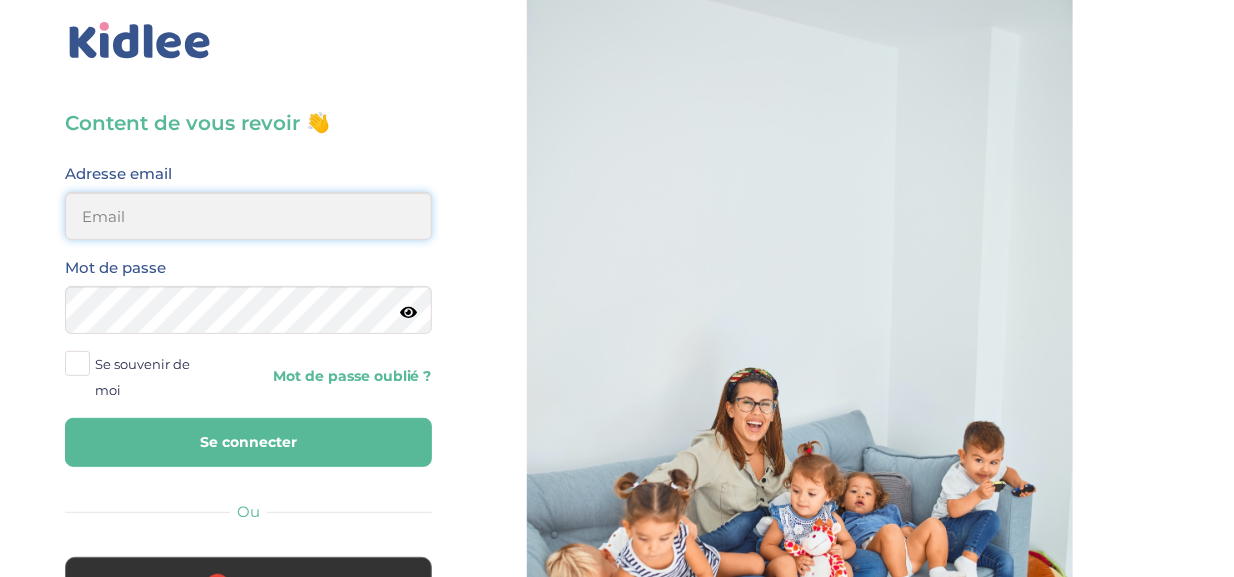 type on "[EMAIL]" 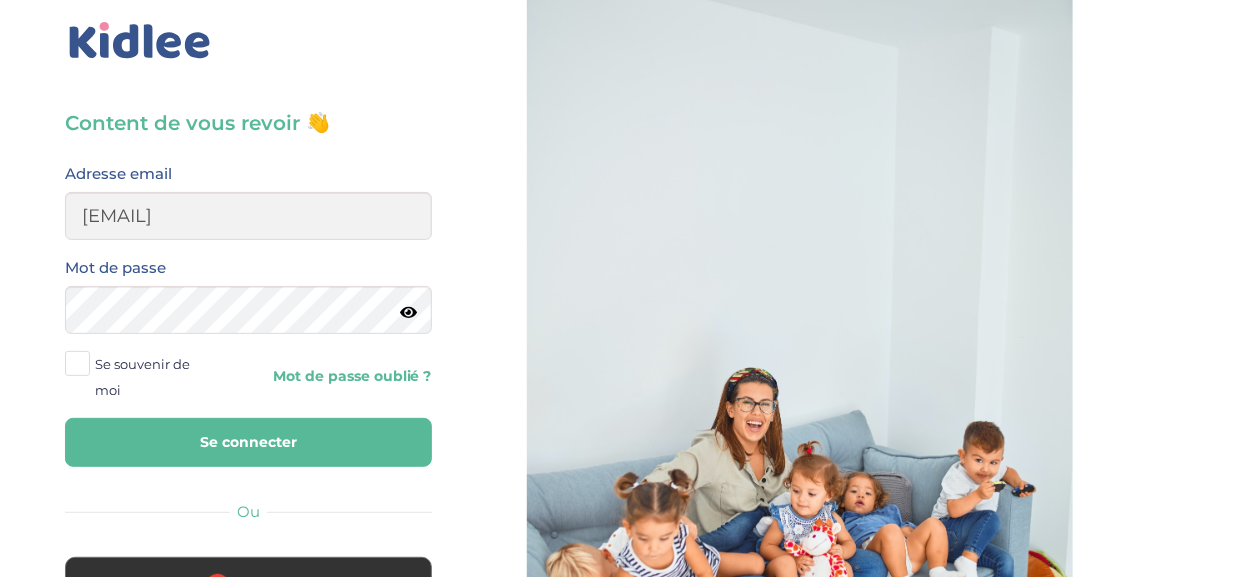 click on "Se connecter" at bounding box center (248, 442) 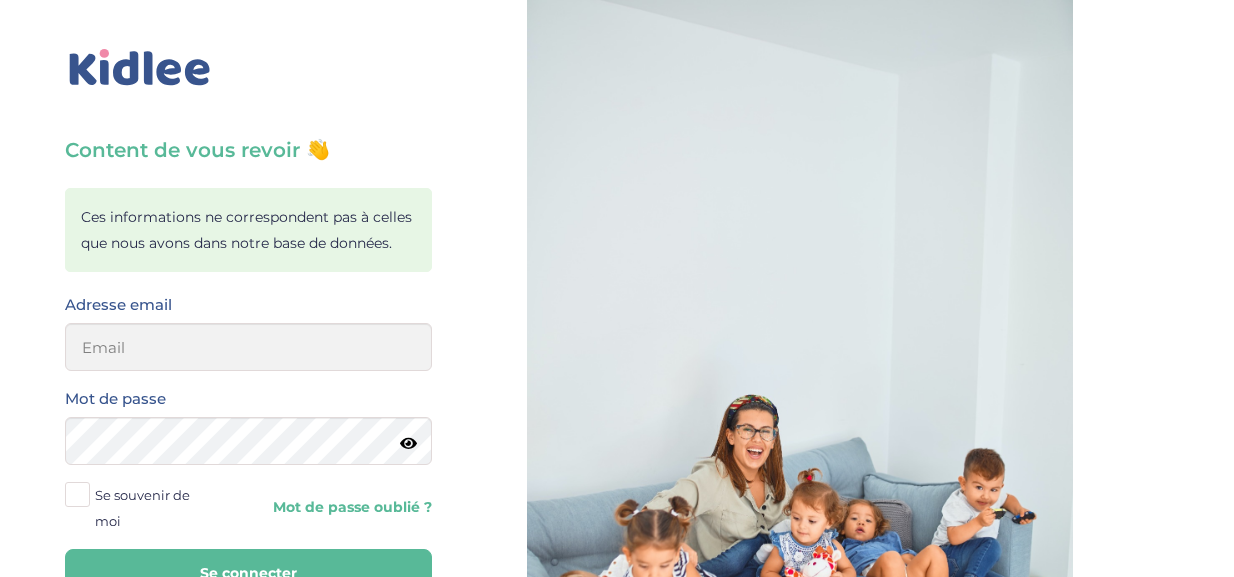 scroll, scrollTop: 0, scrollLeft: 0, axis: both 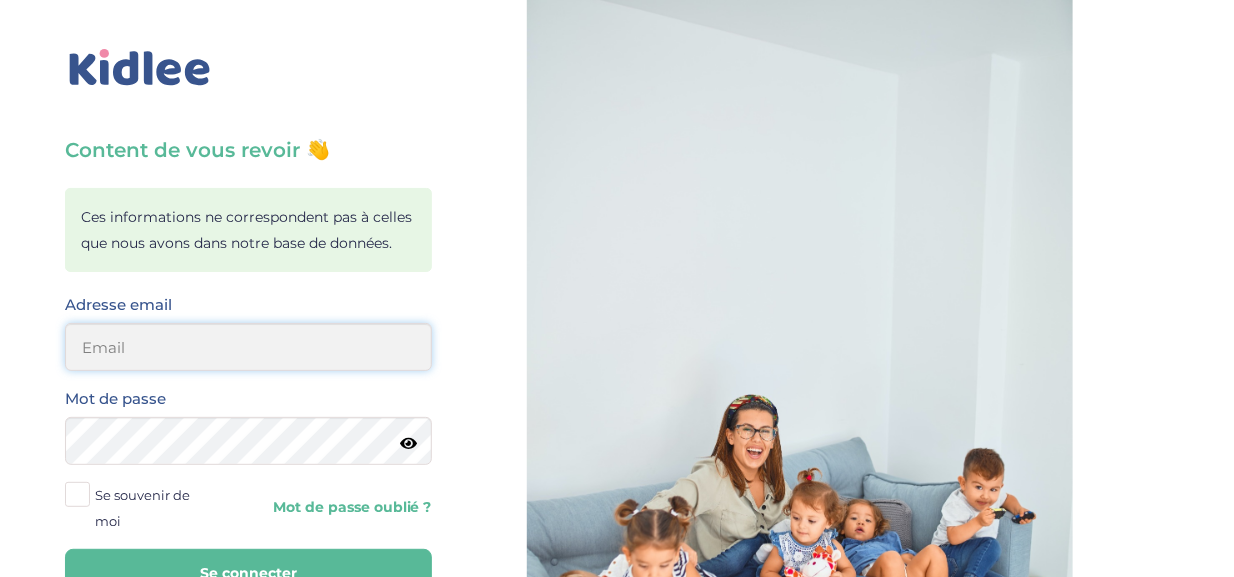 click at bounding box center (248, 347) 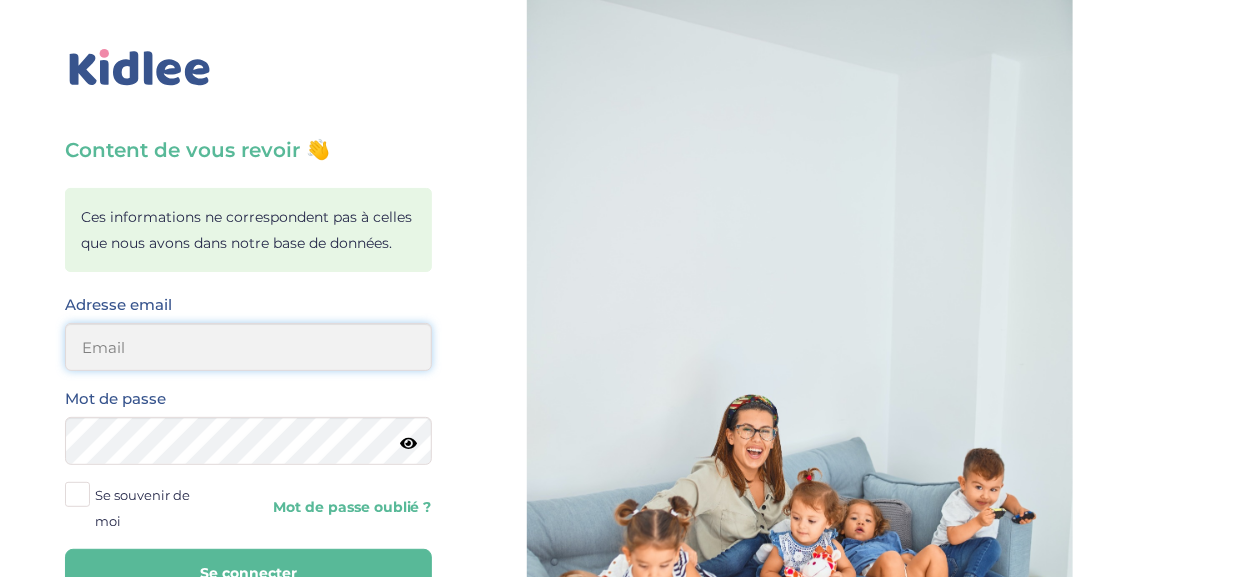 type on "hamdisliticia@gmail.com" 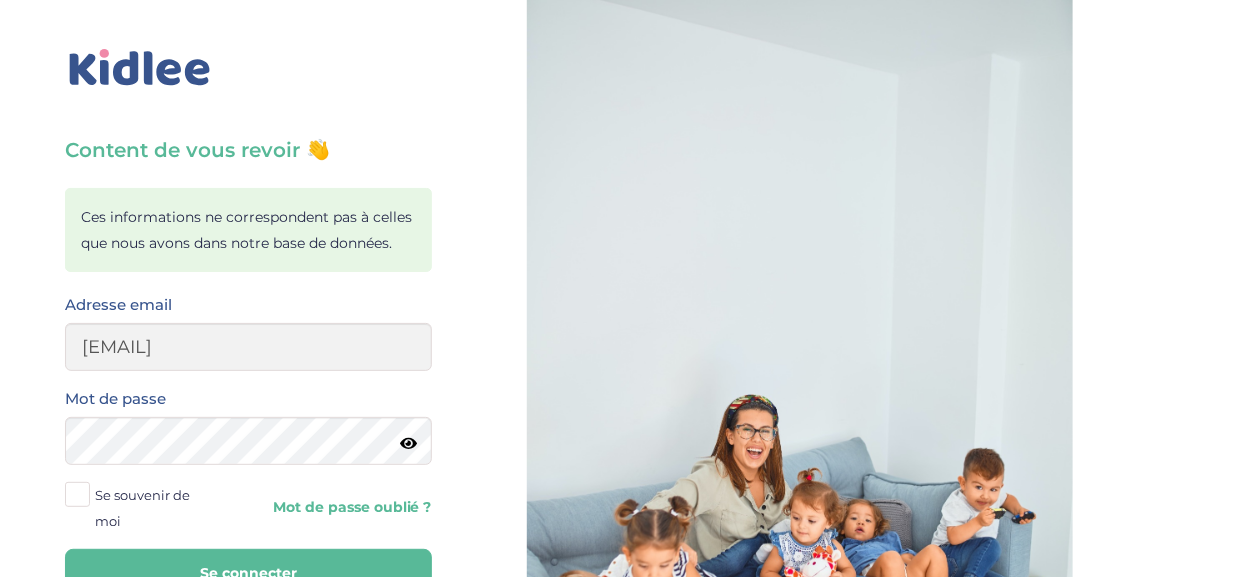 click on "Mot de passe oublié ?" at bounding box center [347, 507] 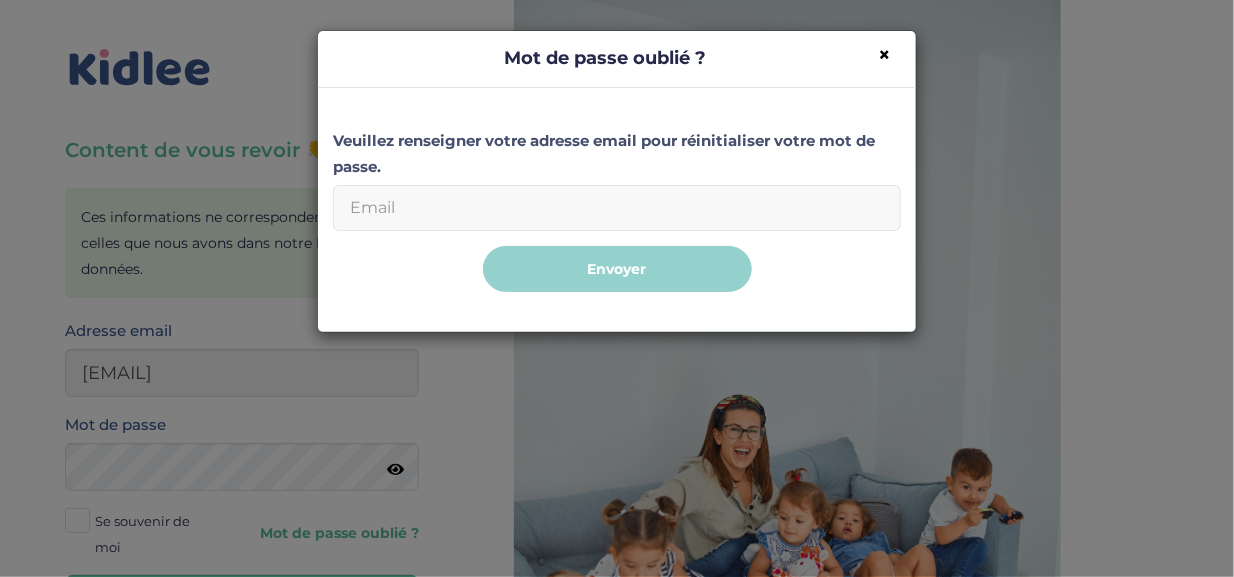 click on "Email" at bounding box center [617, 208] 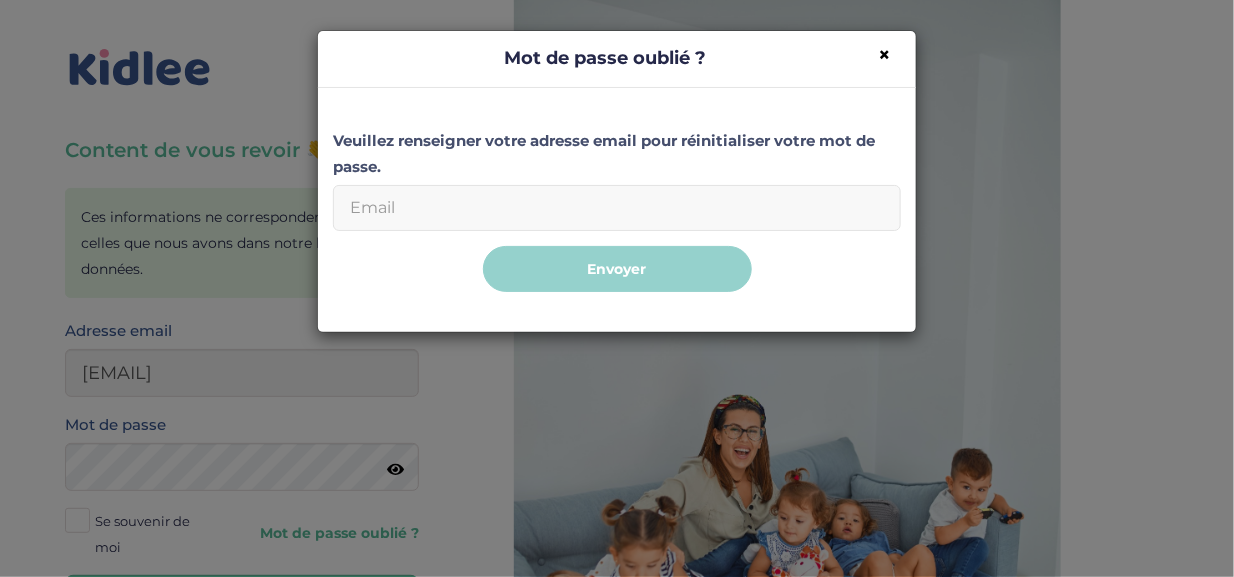type on "hamdisliticia@gmail.com" 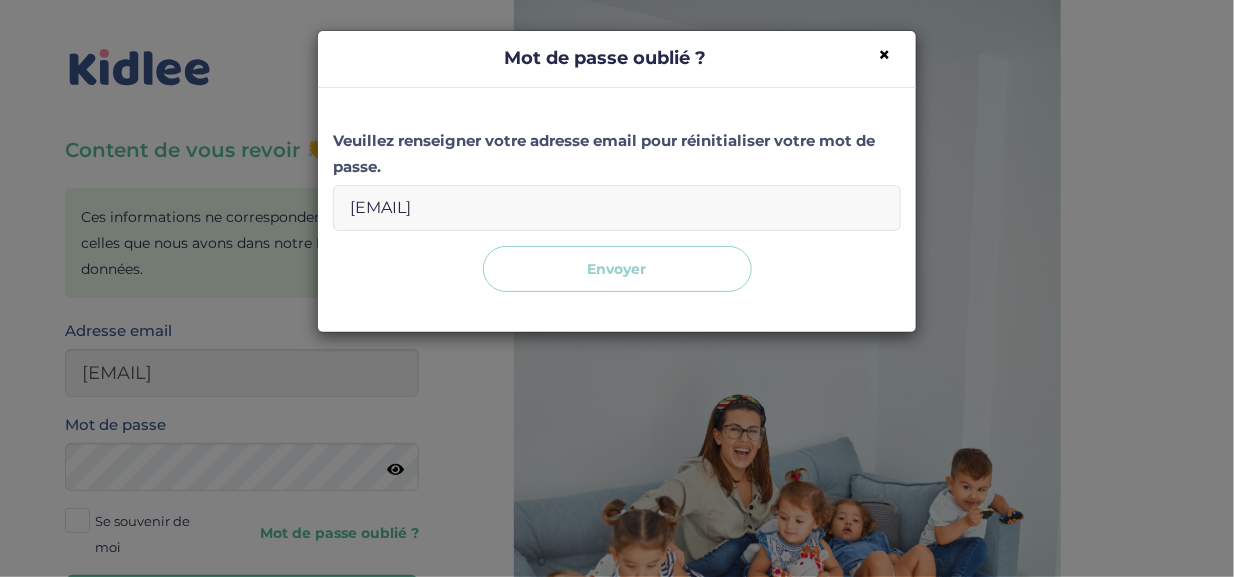 click on "Envoyer" at bounding box center [617, 269] 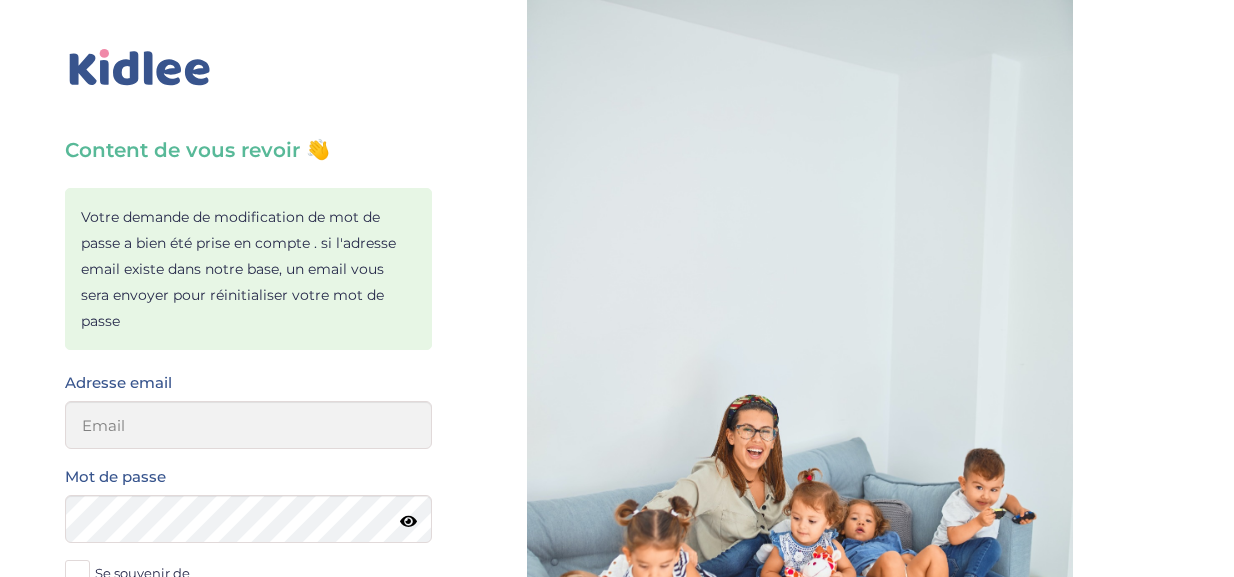 scroll, scrollTop: 0, scrollLeft: 0, axis: both 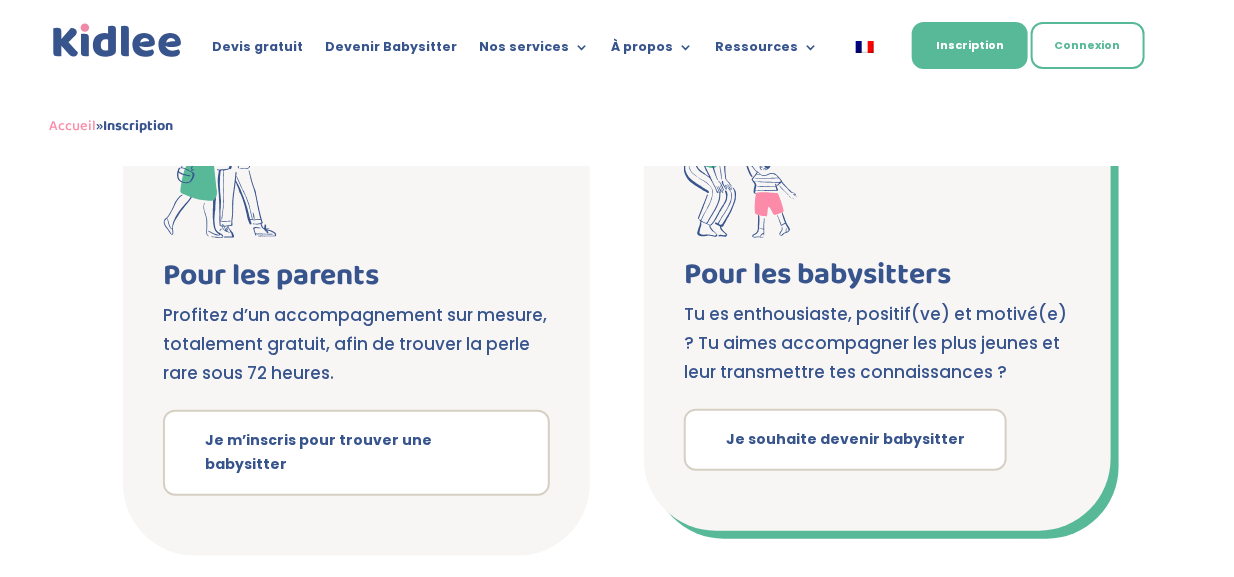 click on "Tu es enthousiaste, positif(ve) et motivé(e) ? Tu aimes accompagner les plus jeunes et leur transmettre tes connaissances ?" at bounding box center (877, 343) 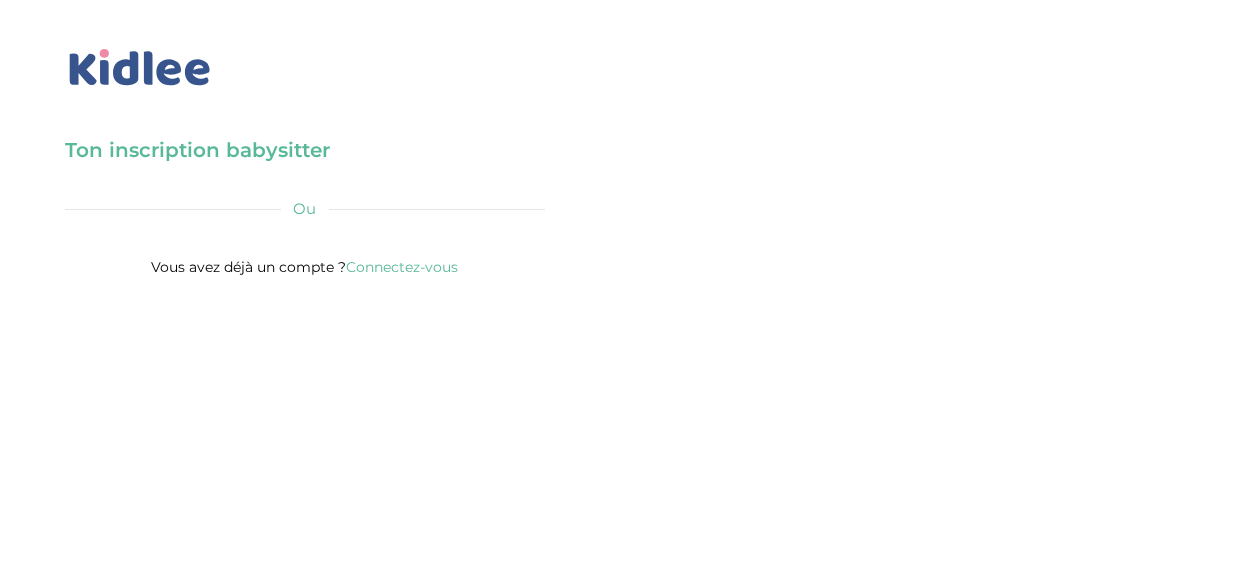 scroll, scrollTop: 0, scrollLeft: 0, axis: both 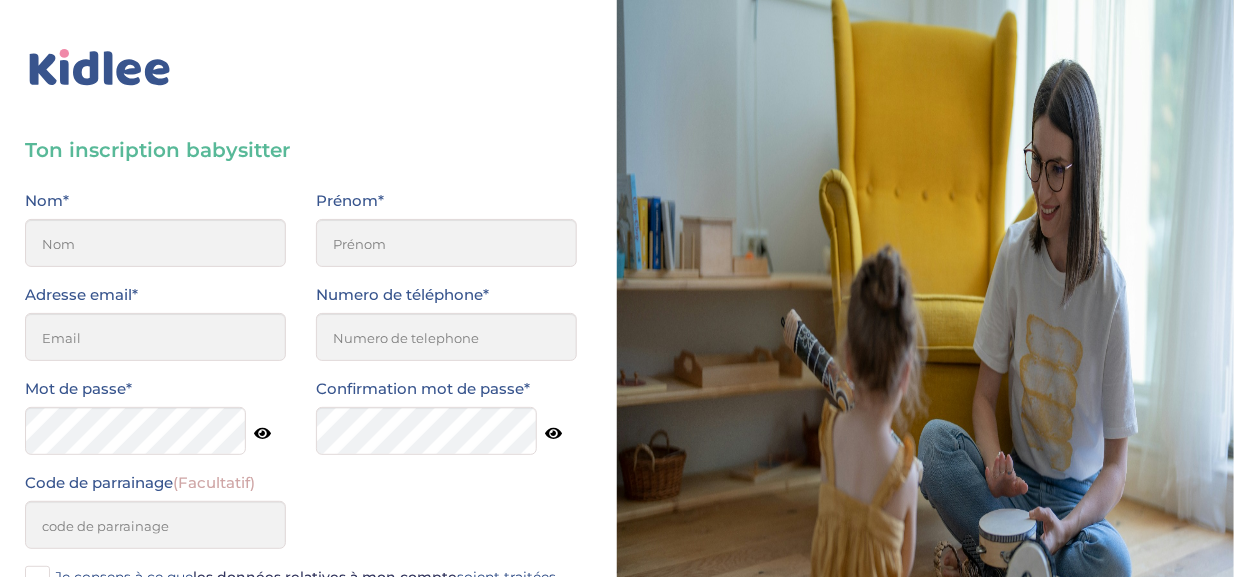 click on "Ton inscription babysitter
Merci de vérifier que tous les champs sont remplis avant de poursuivre.
Vérification d'éligibilité         Veuillez confirmer les informations suivantes :     Je suis majeur (plus de 18ans)     Je suis autorisé(e) à travailler en France   Valider     Nom*       Prénom*       Adresse email*       Numero de téléphone*       Mot de passe*         Confirmation mot de passe*         Code de parrainage  (Facultatif)
Je consens à ce que  les
données relatives à mon
compte  soient traitées.
J’accepte sans réserve  les
conditions générales  d’utilisation des services KIDLEE.
Il faut cocher les deux cases.
S’inscrire tant que babysitter
Ou     Google     Facebook     Gens de Confiance   Connectez-vous" at bounding box center (301, 478) 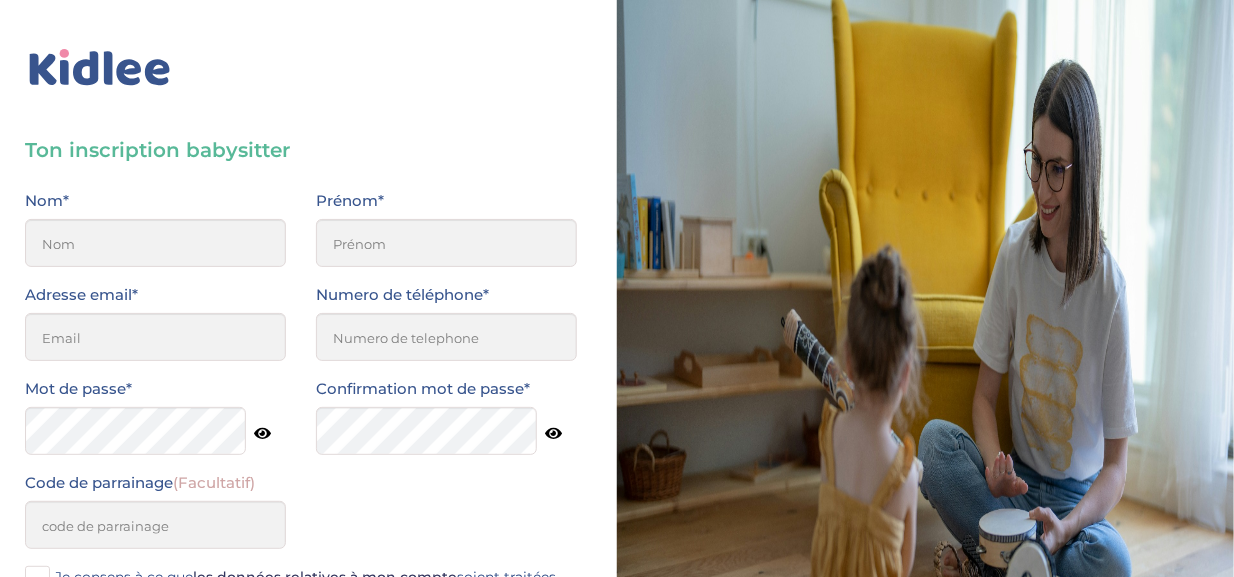 scroll, scrollTop: 427, scrollLeft: 0, axis: vertical 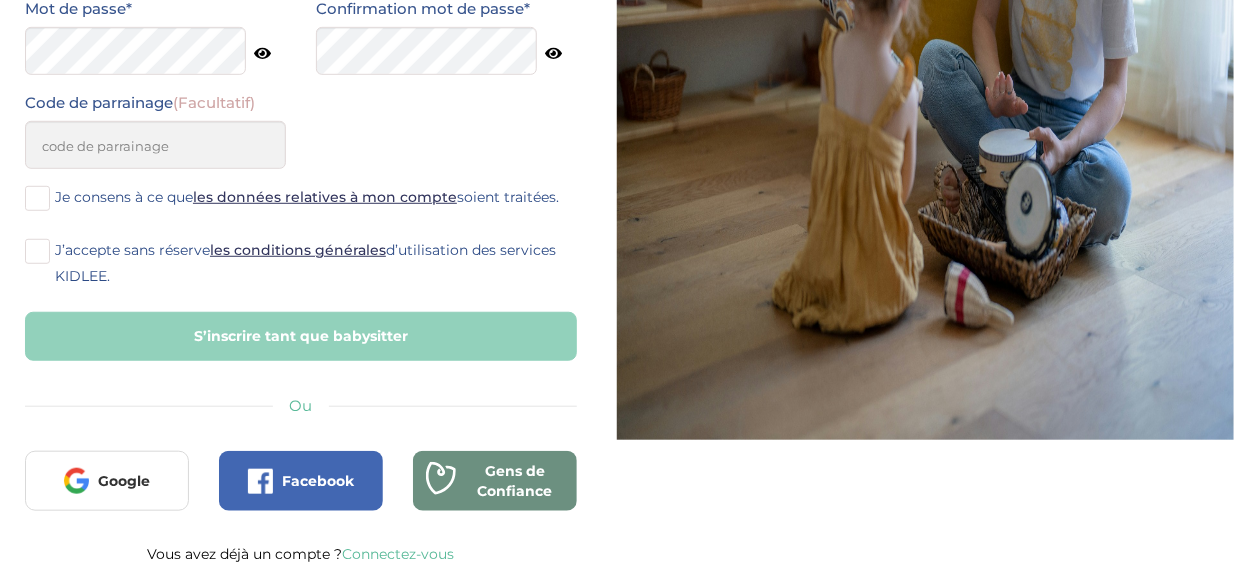 click on "Connectez-vous" at bounding box center (399, 554) 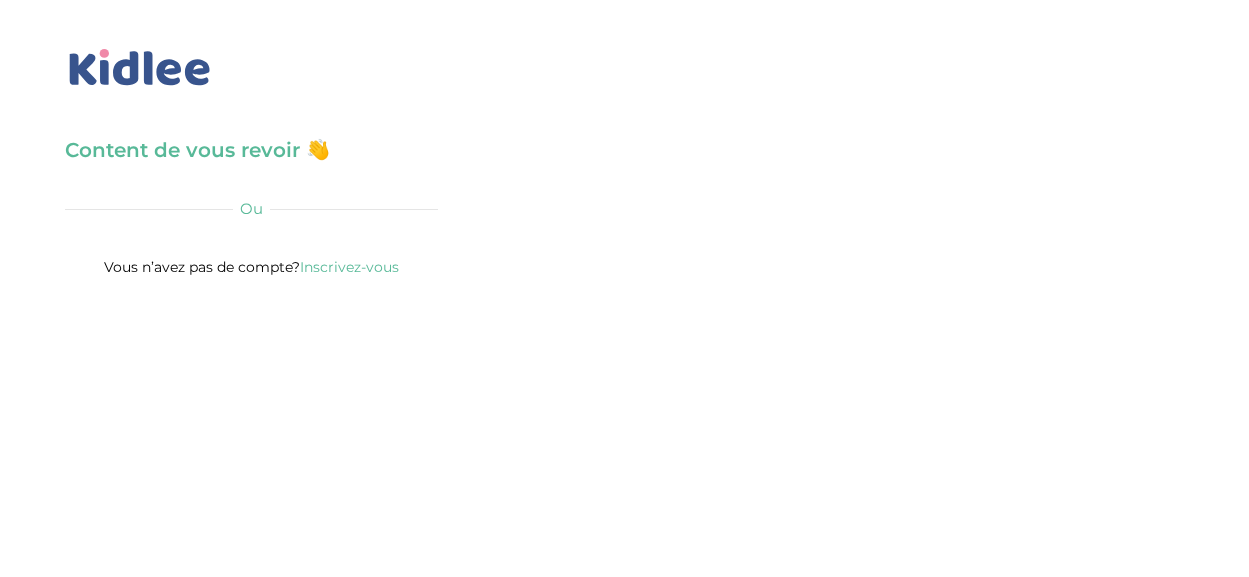 scroll, scrollTop: 0, scrollLeft: 0, axis: both 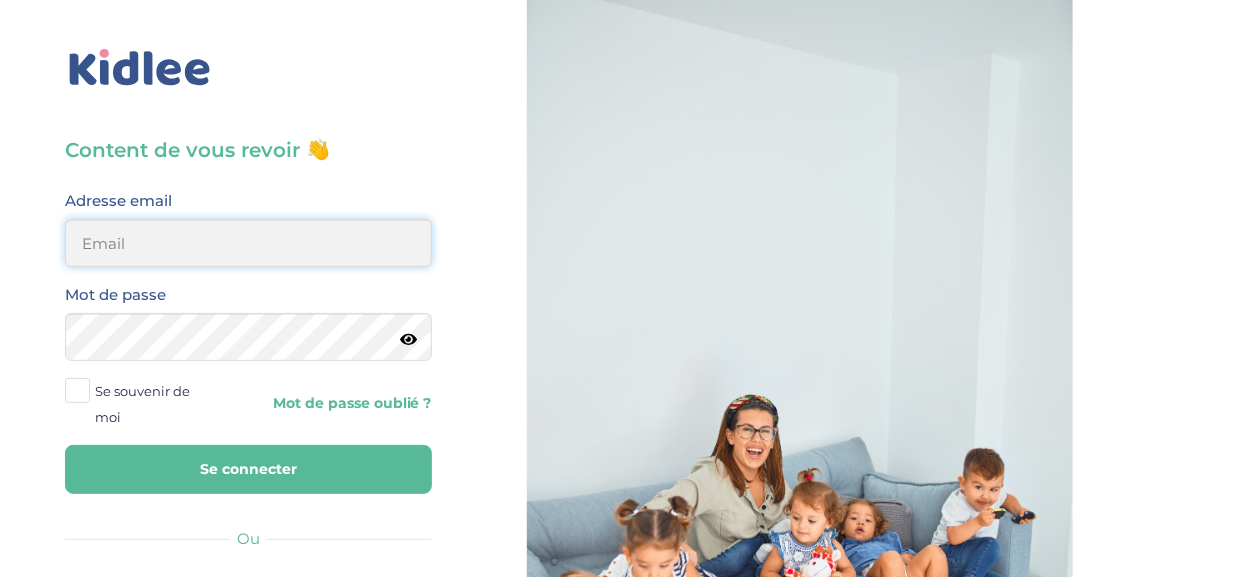 click at bounding box center (248, 243) 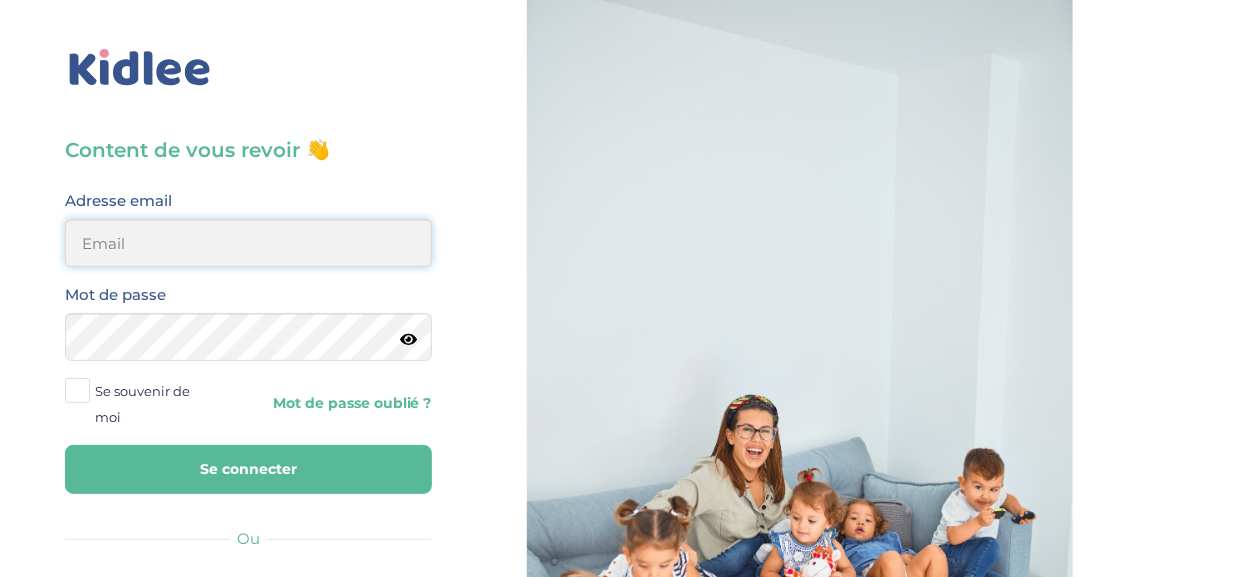 type on "hamdisliticia@gmail.com" 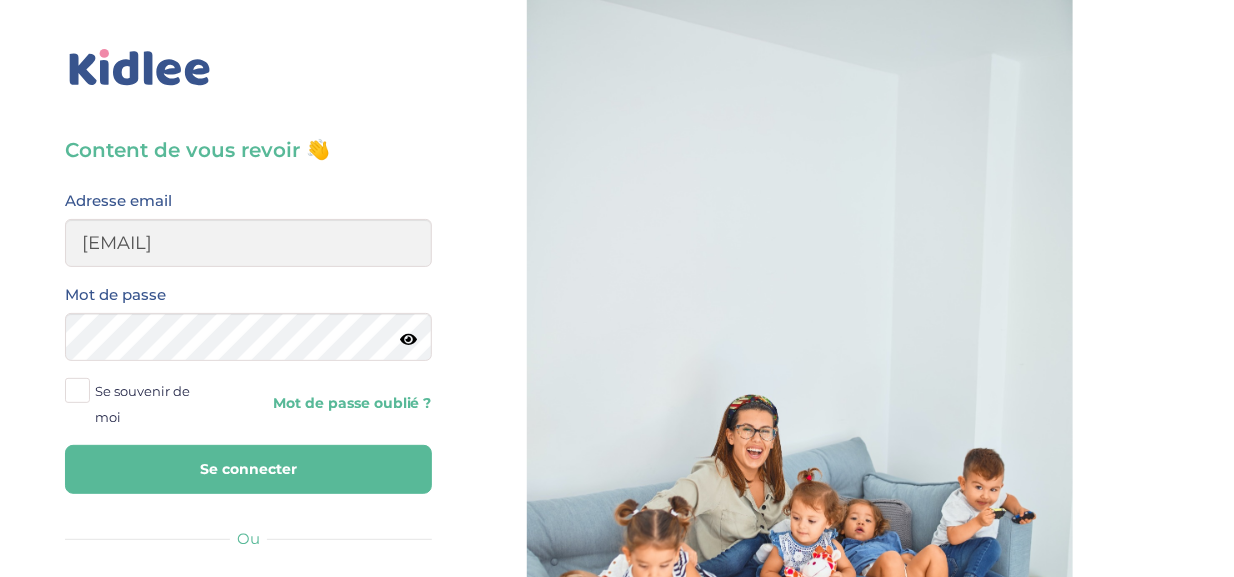 click on "Mot de passe oublié ?" at bounding box center (347, 403) 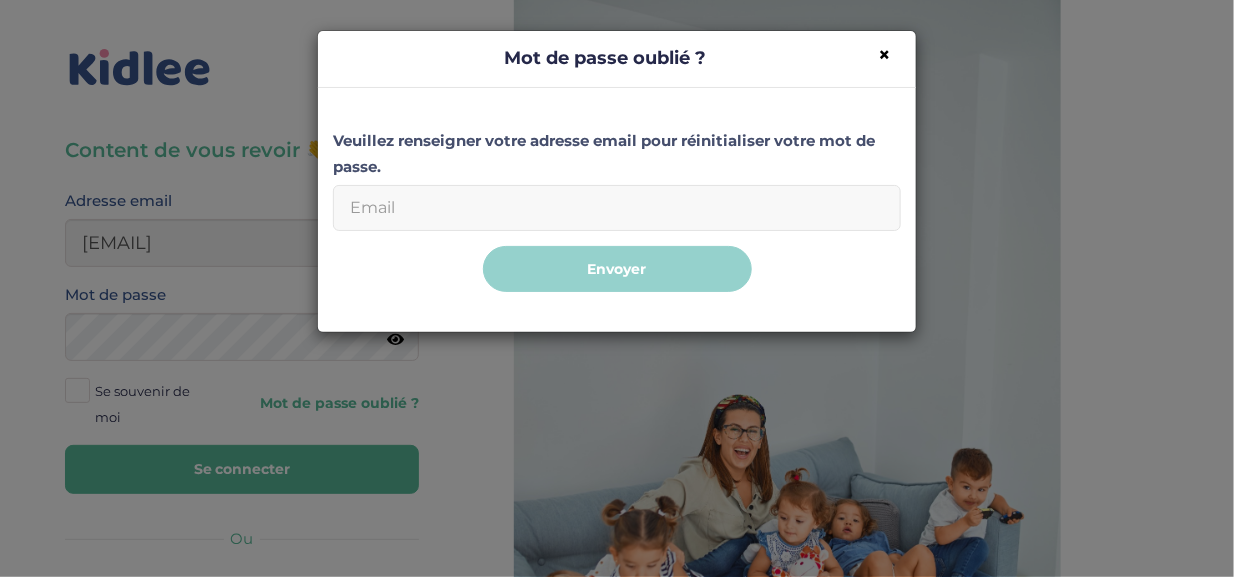 click on "Email" at bounding box center (617, 208) 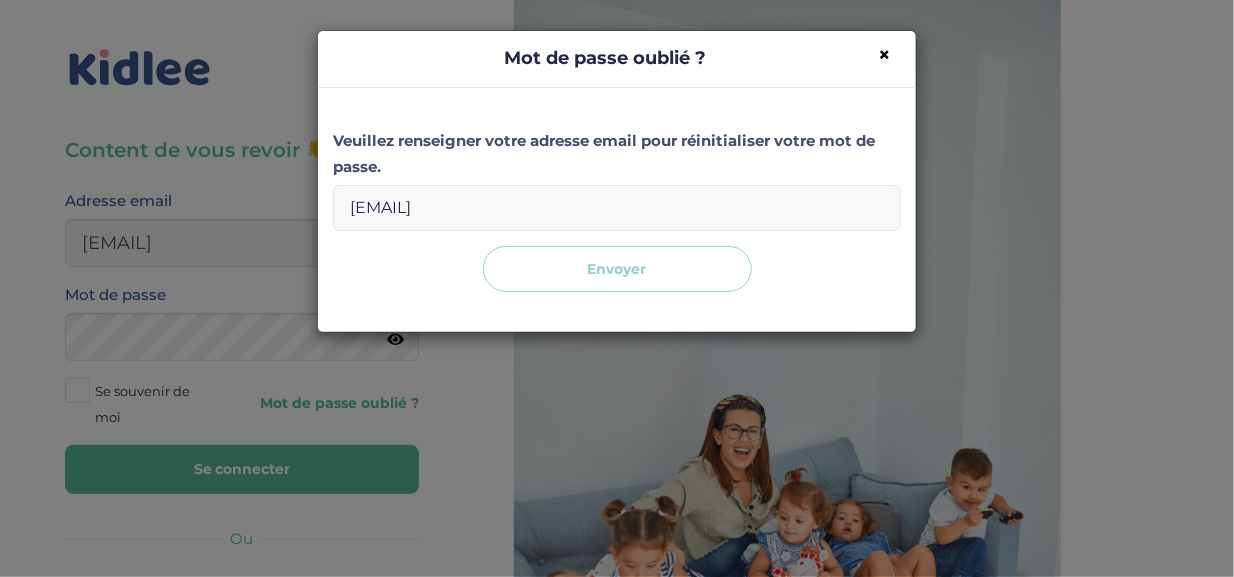 click on "Envoyer" at bounding box center [617, 269] 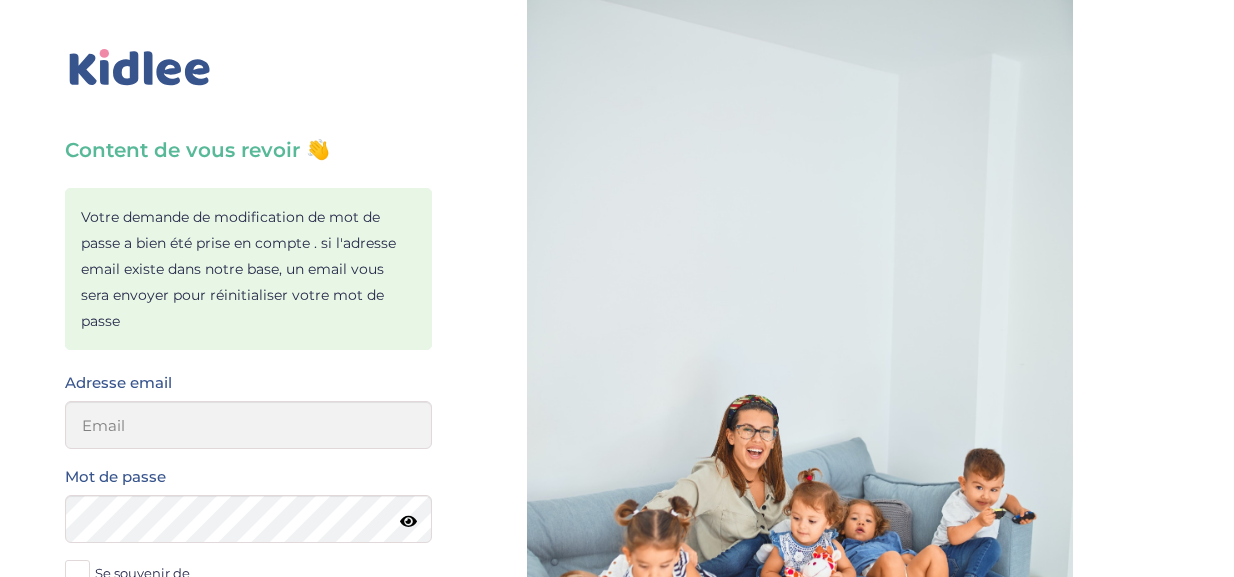 scroll, scrollTop: 0, scrollLeft: 0, axis: both 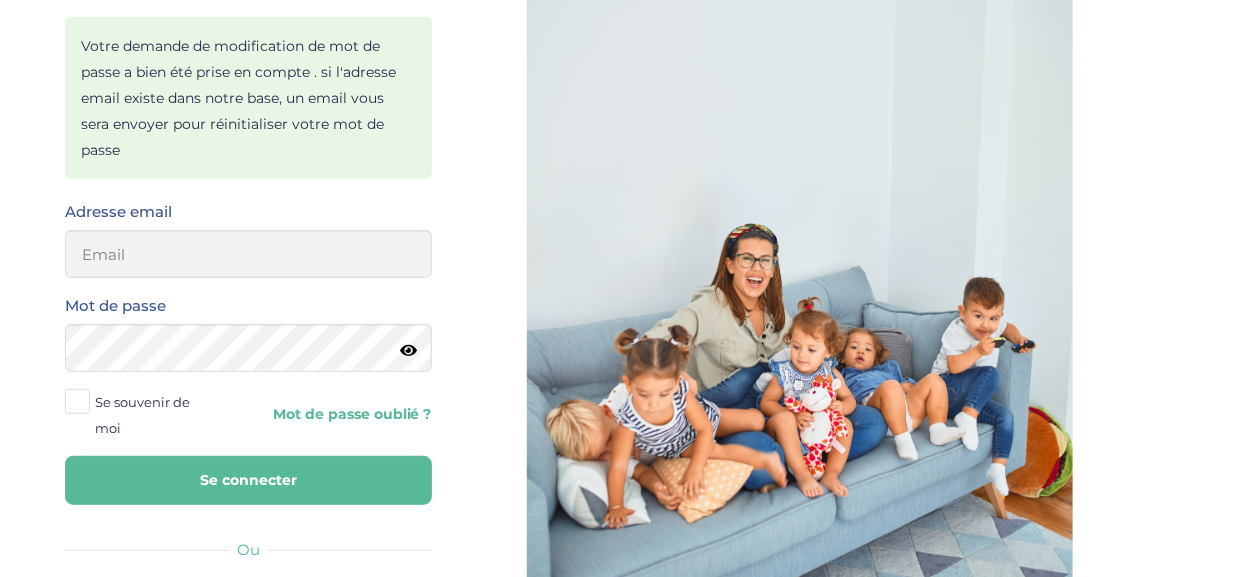 click on "Mot de passe oublié ?" at bounding box center (347, 414) 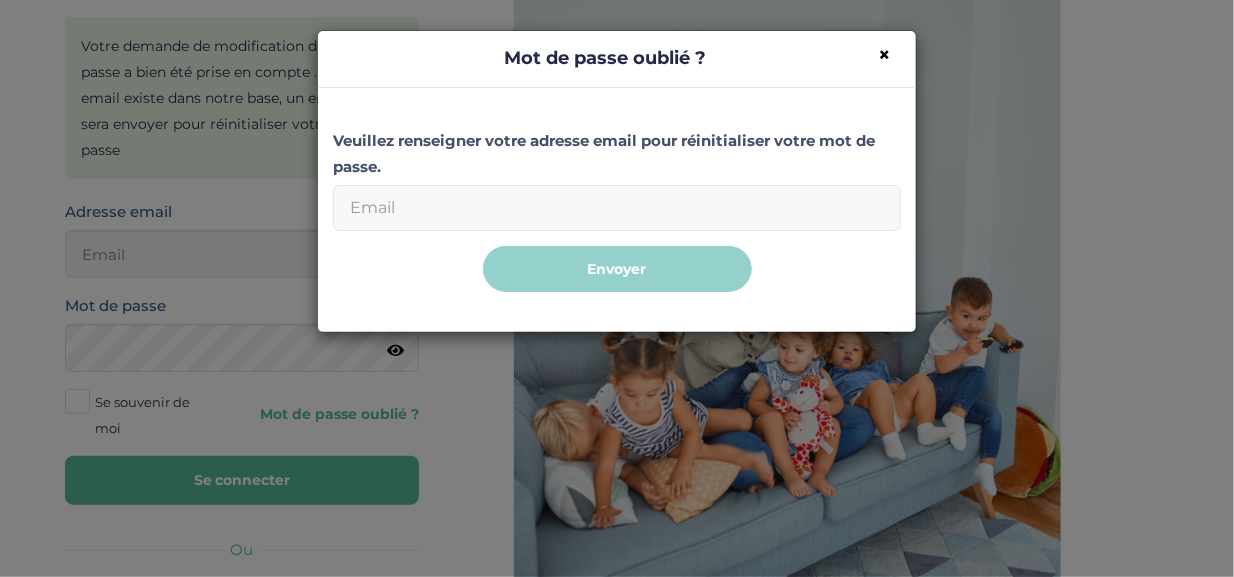 click on "Email" at bounding box center [617, 208] 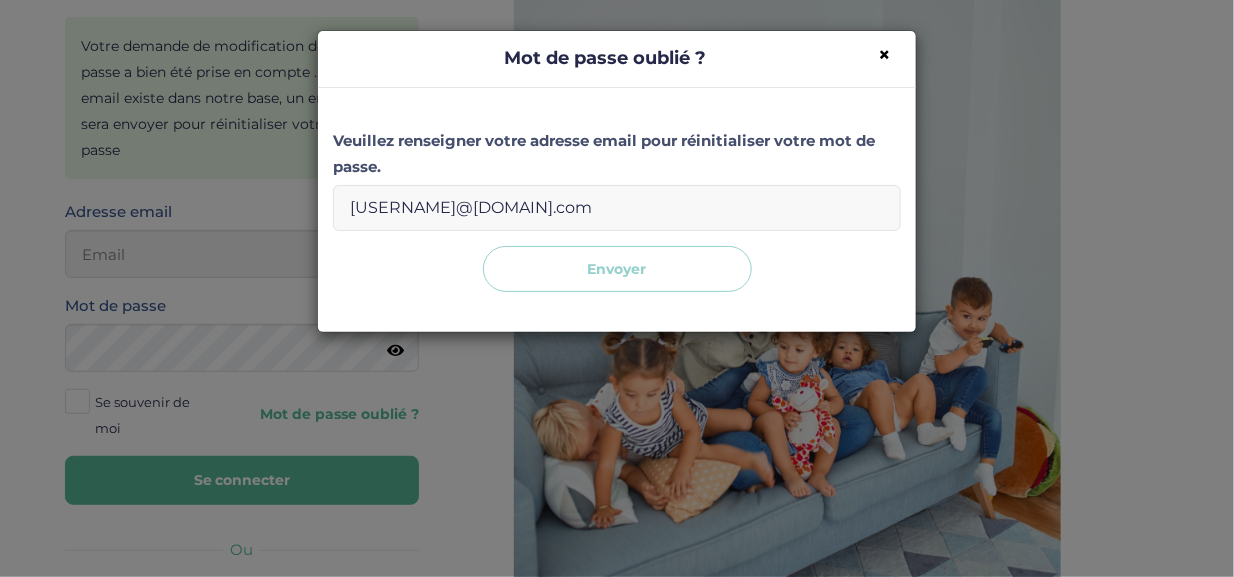 type on "[USERNAME]@[DOMAIN].com" 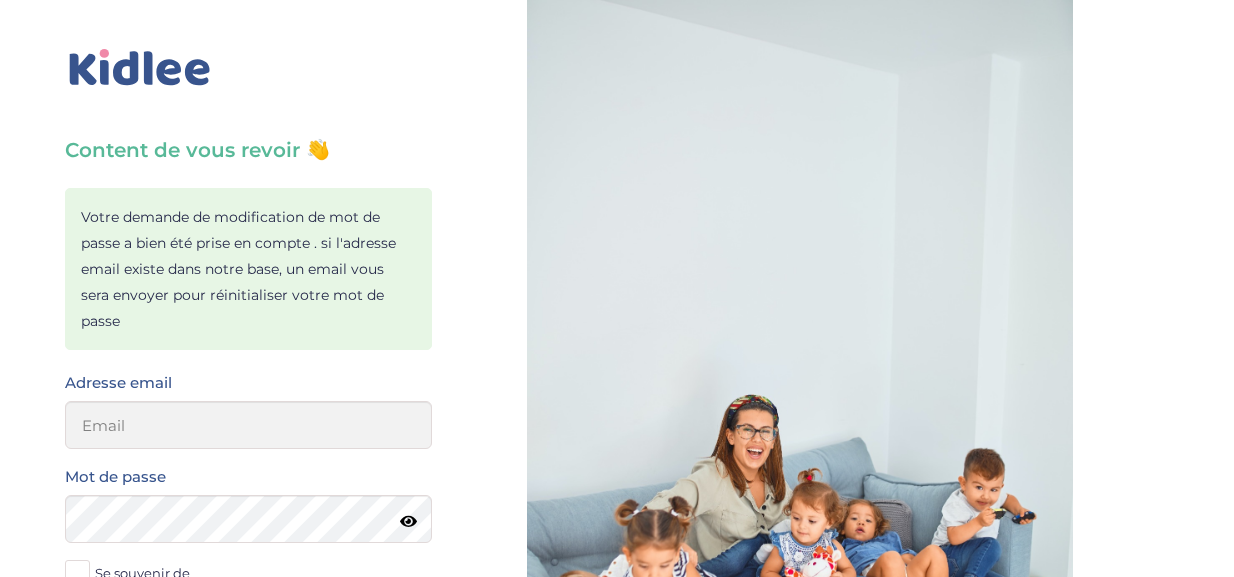 scroll, scrollTop: 0, scrollLeft: 0, axis: both 